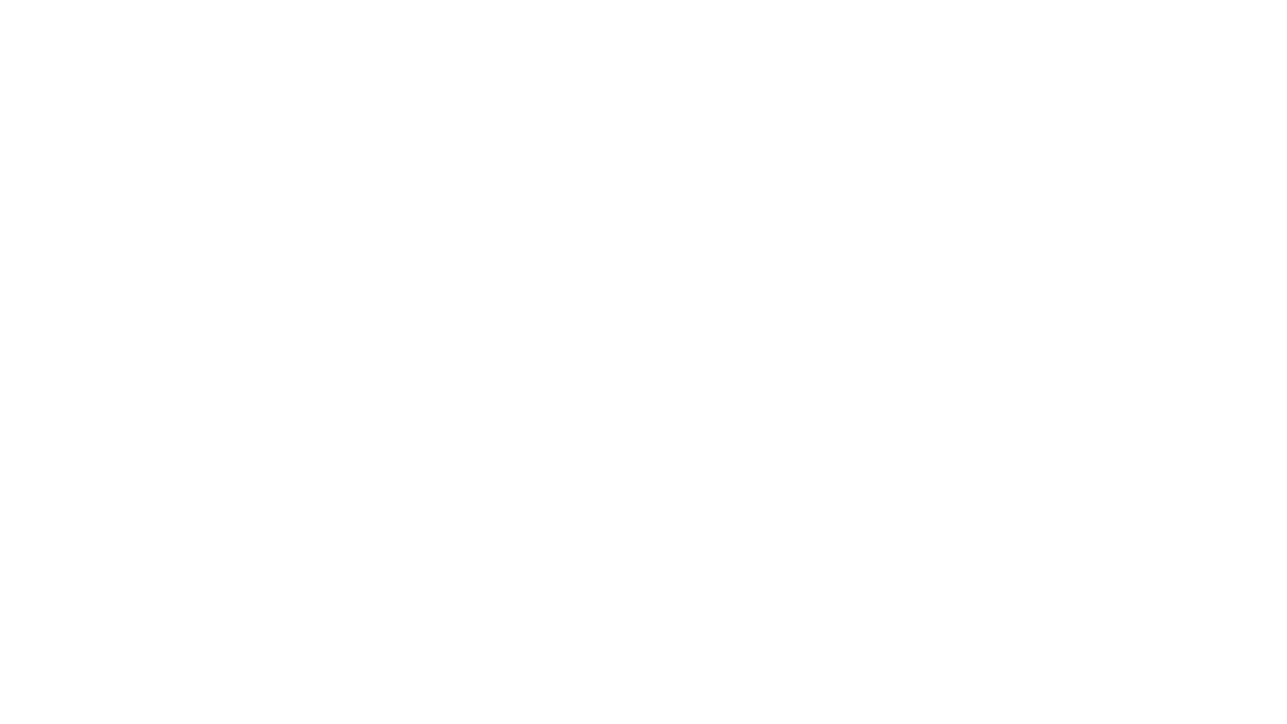 scroll, scrollTop: 0, scrollLeft: 0, axis: both 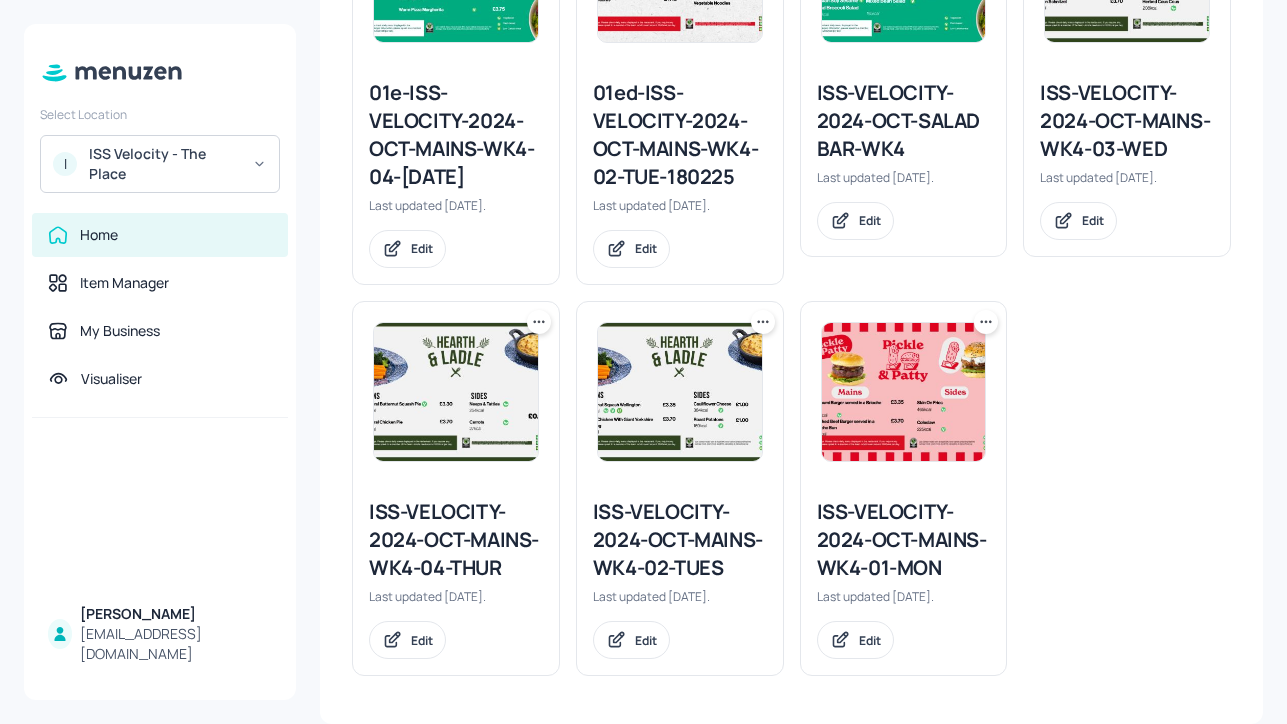 click on "ISS-VELOCITY-2024-OCT-MAINS-WK4-04-THUR" at bounding box center (456, 540) 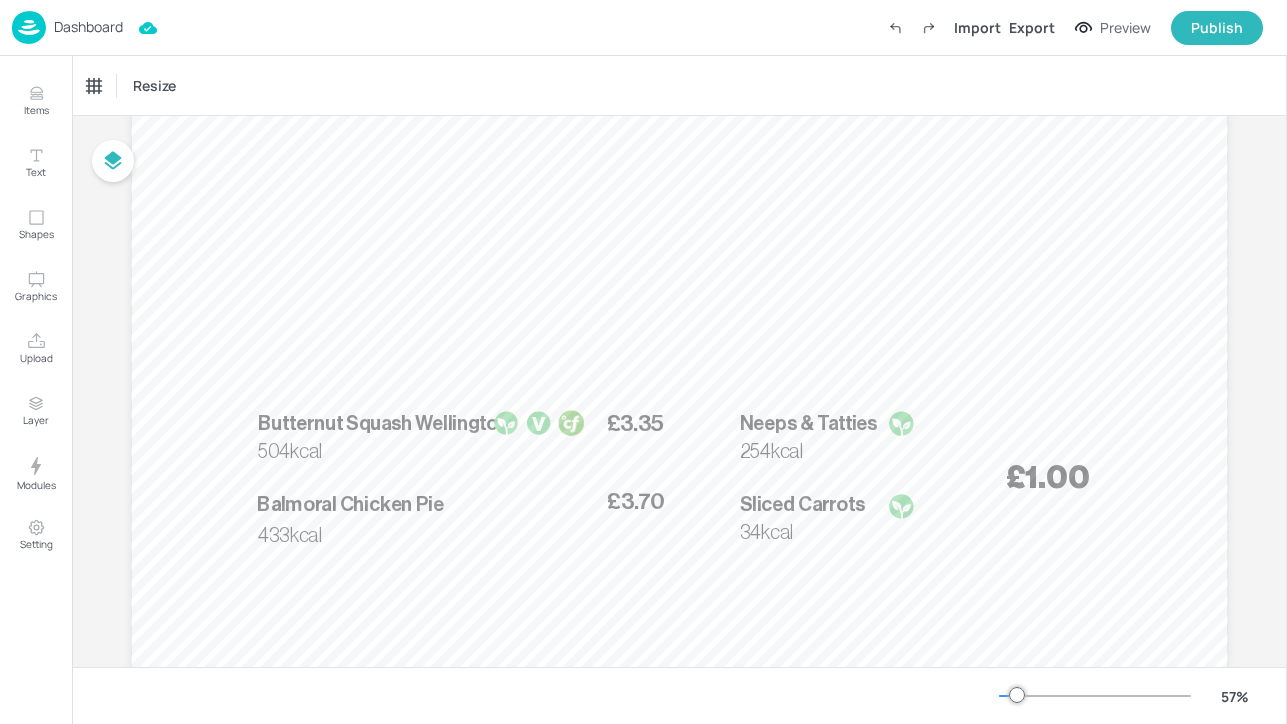 scroll, scrollTop: 167, scrollLeft: 0, axis: vertical 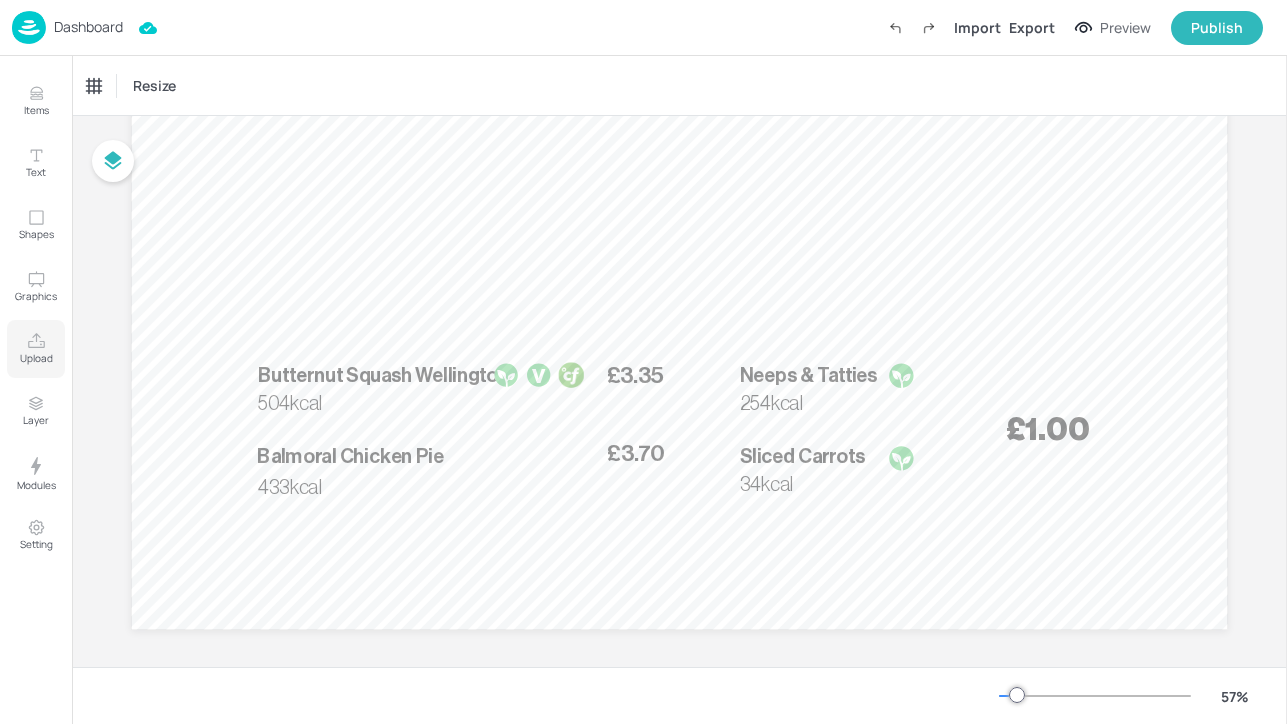 click on "Upload" at bounding box center [36, 358] 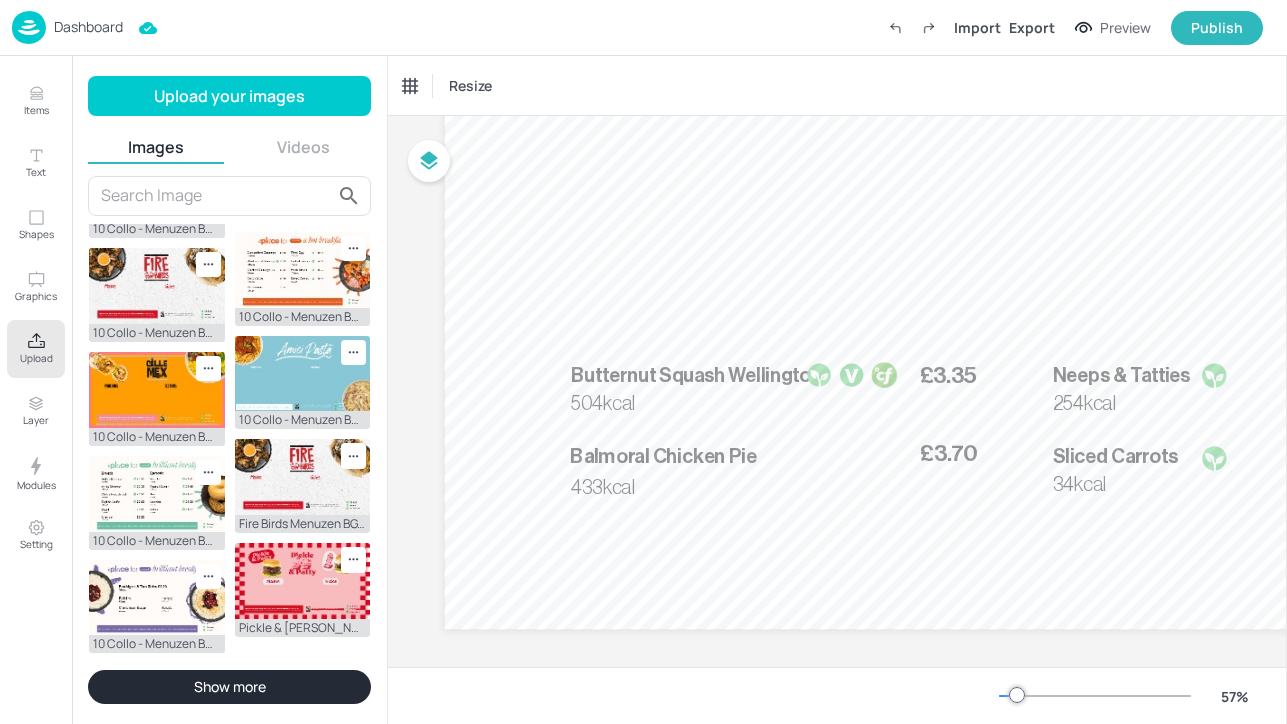 scroll, scrollTop: 580, scrollLeft: 0, axis: vertical 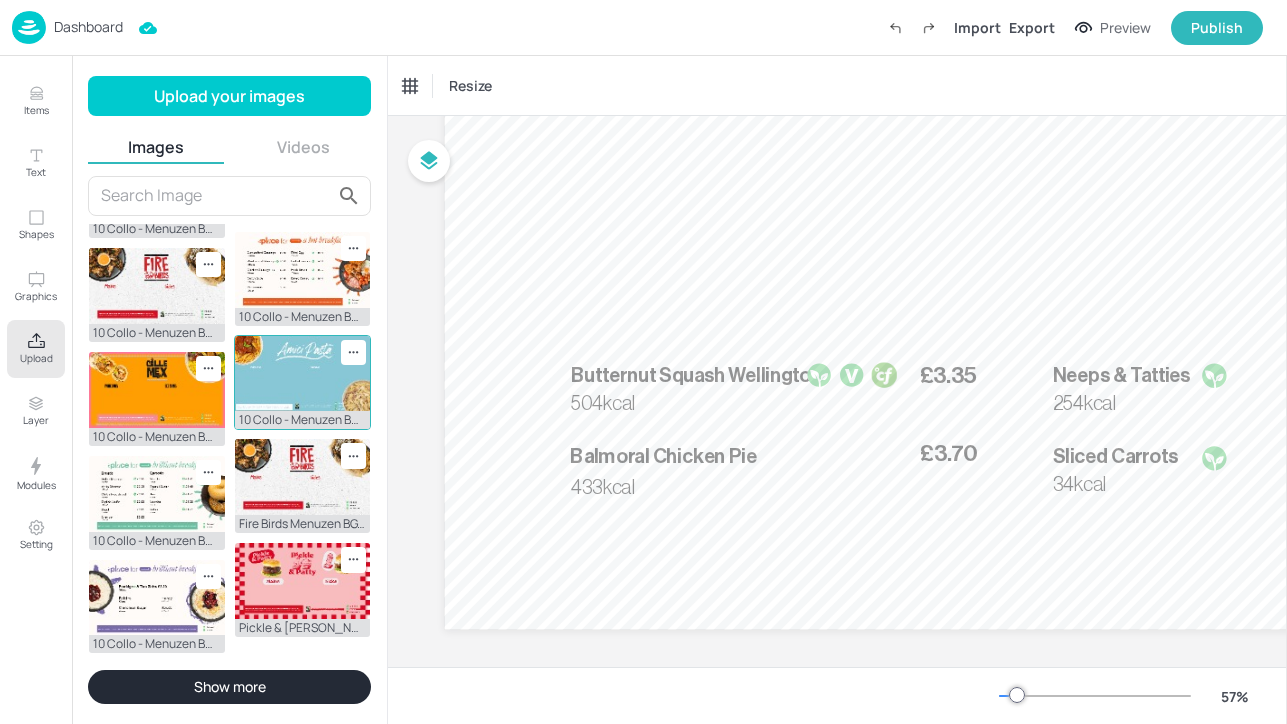 click at bounding box center (303, 374) 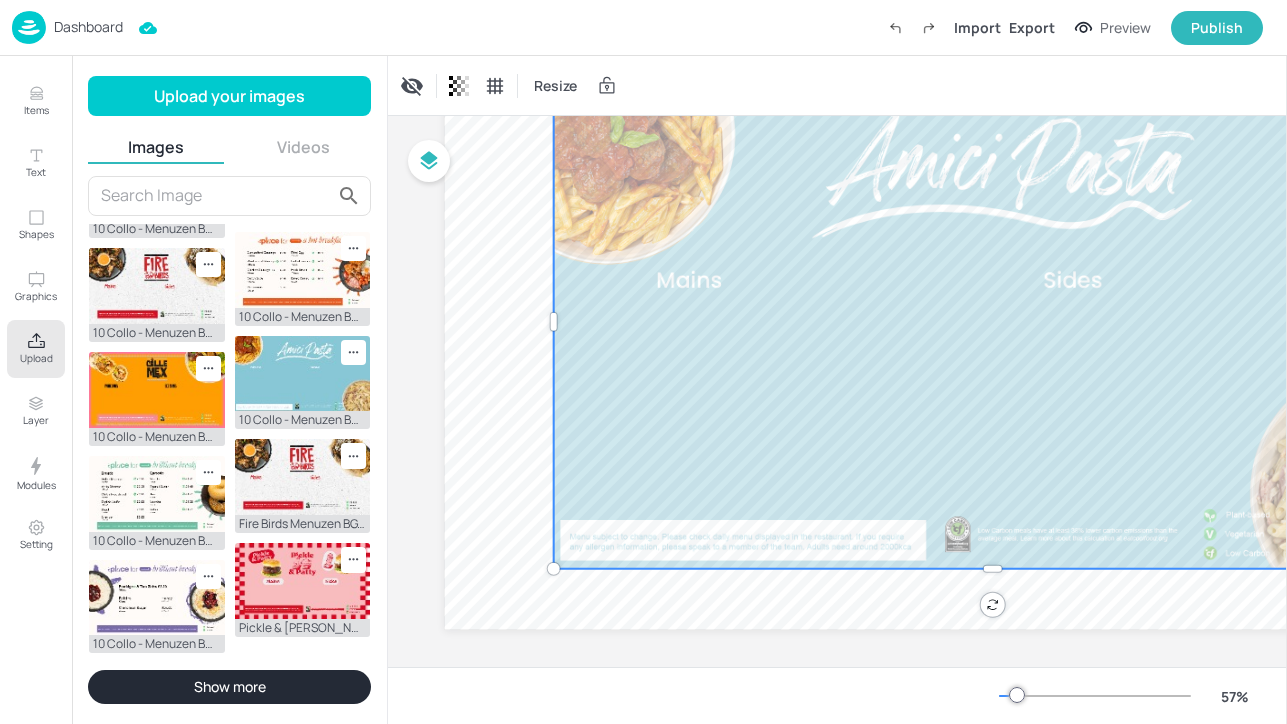 click at bounding box center (993, 322) 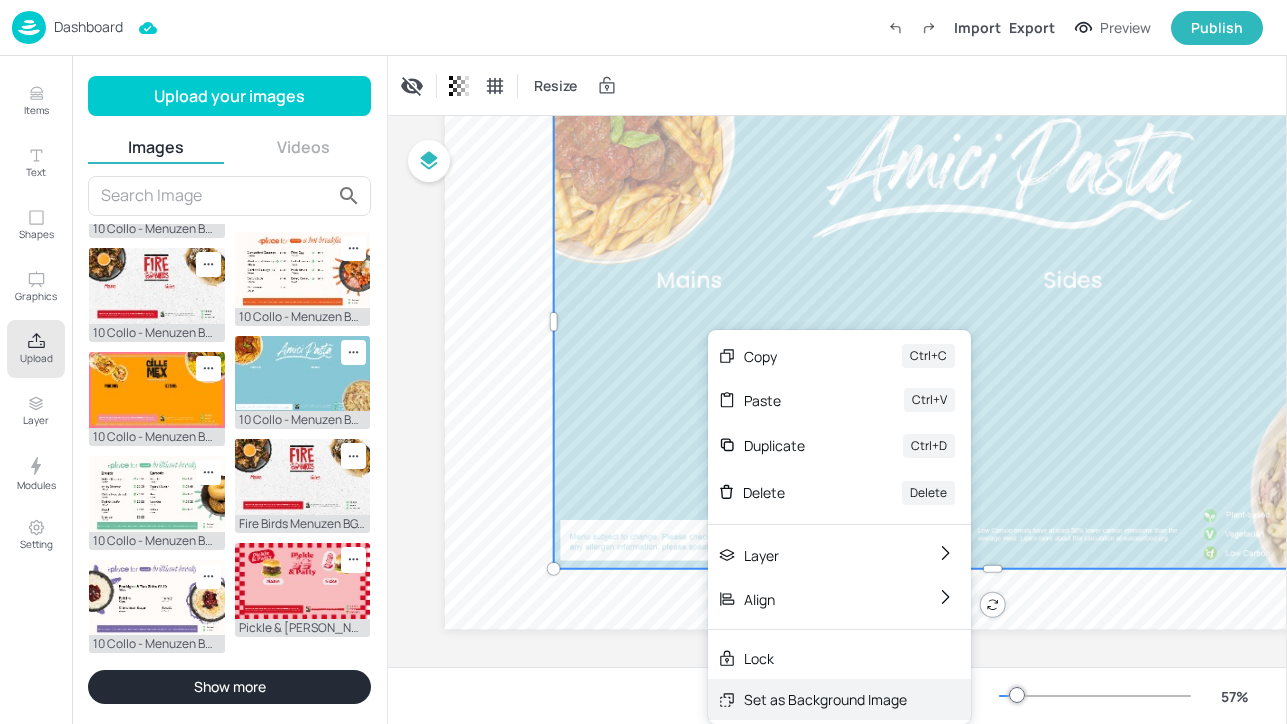 click on "Set as Background Image" at bounding box center [825, 699] 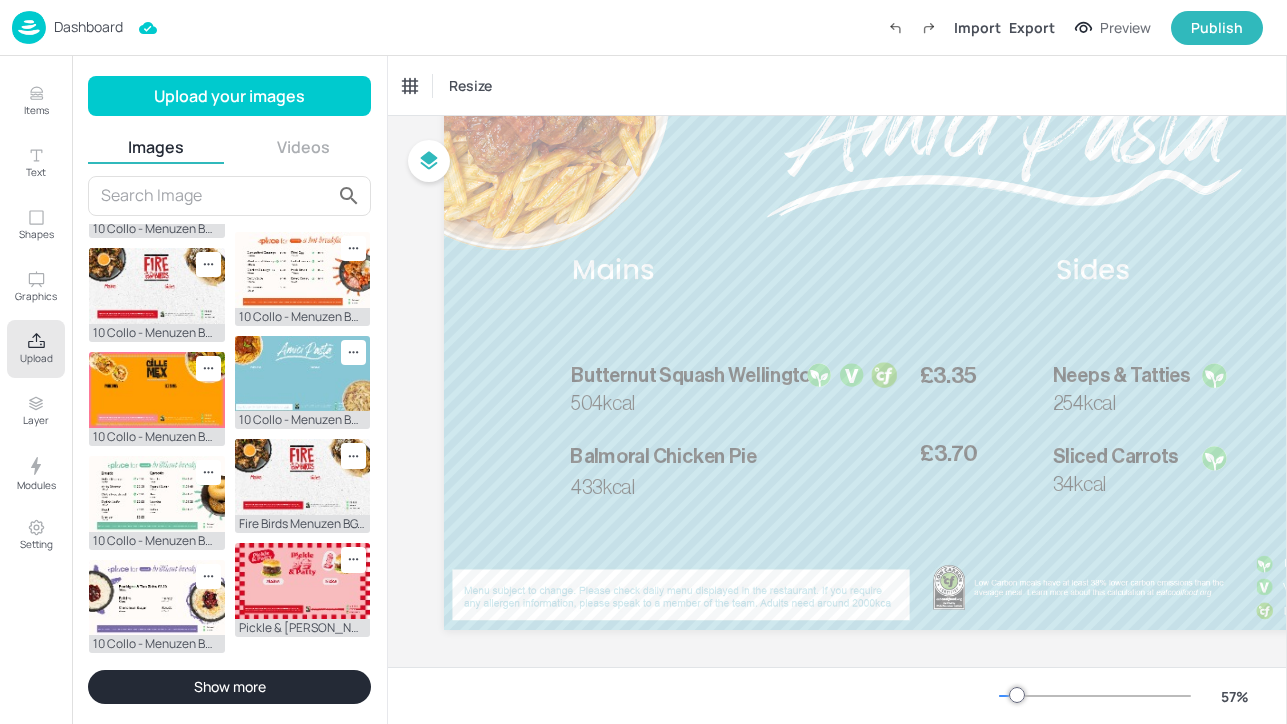 click on "Upload" at bounding box center (36, 358) 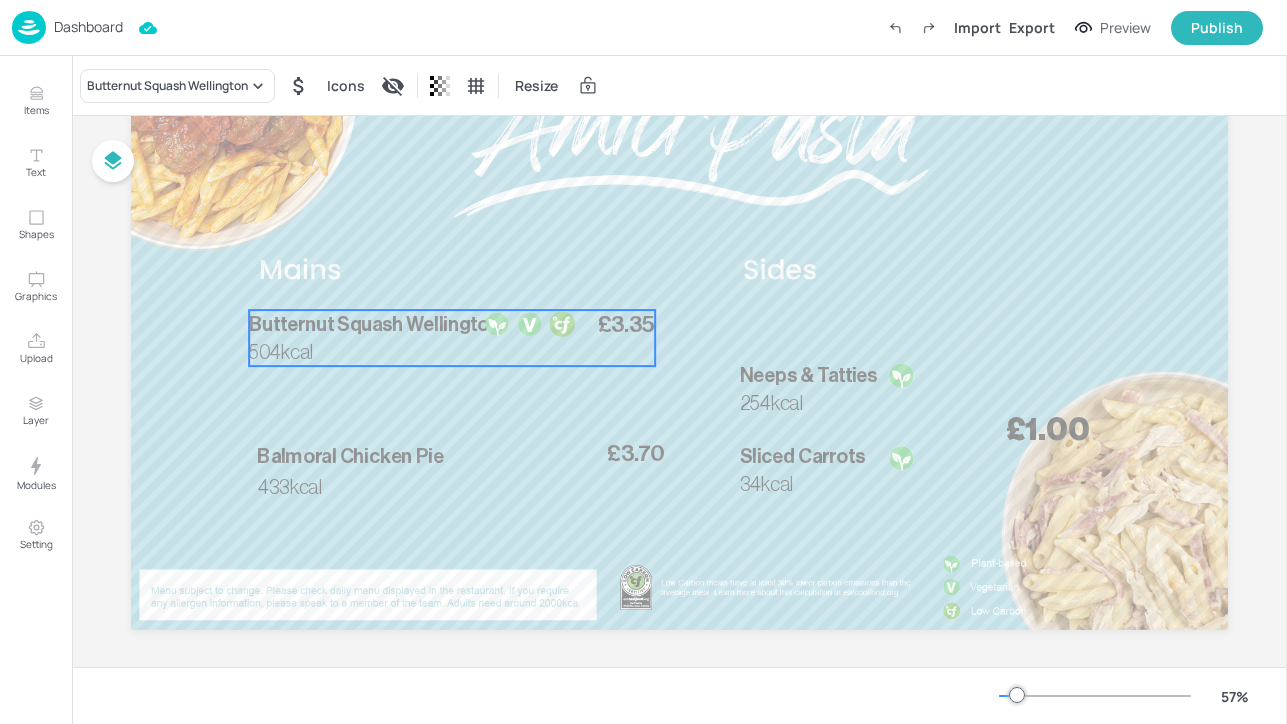 drag, startPoint x: 347, startPoint y: 396, endPoint x: 338, endPoint y: 345, distance: 51.78803 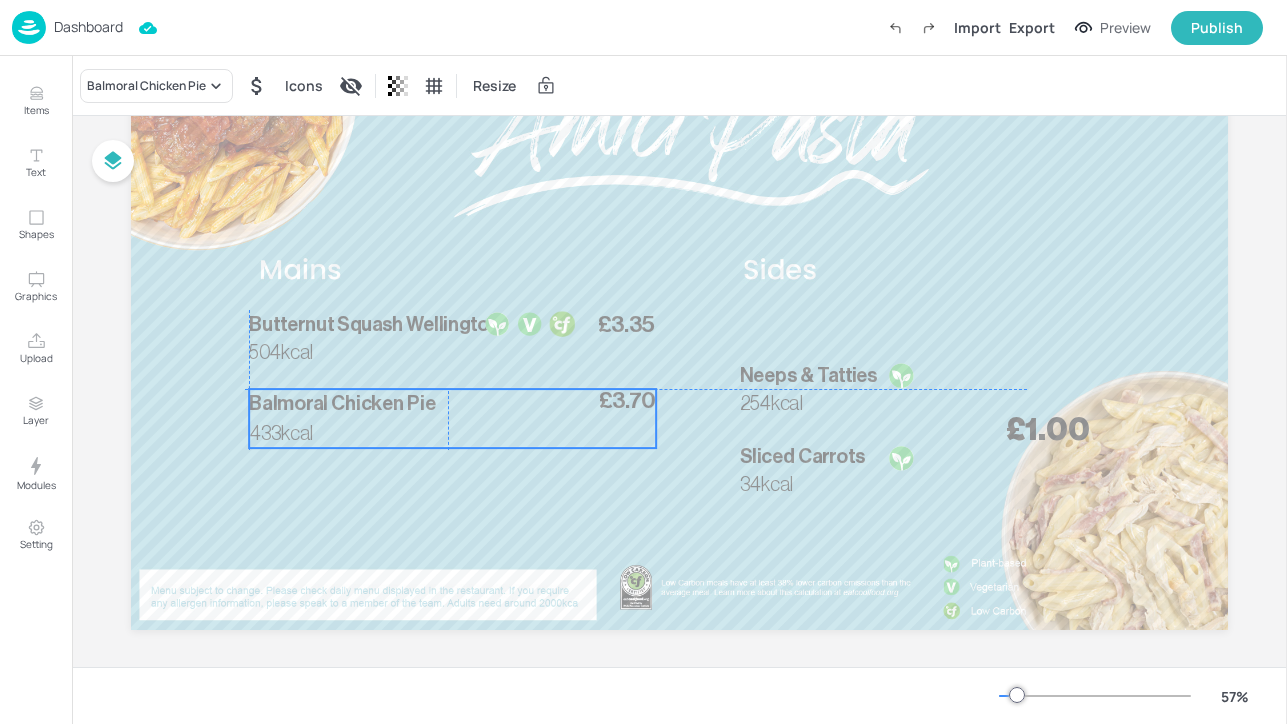 drag, startPoint x: 338, startPoint y: 475, endPoint x: 326, endPoint y: 424, distance: 52.392746 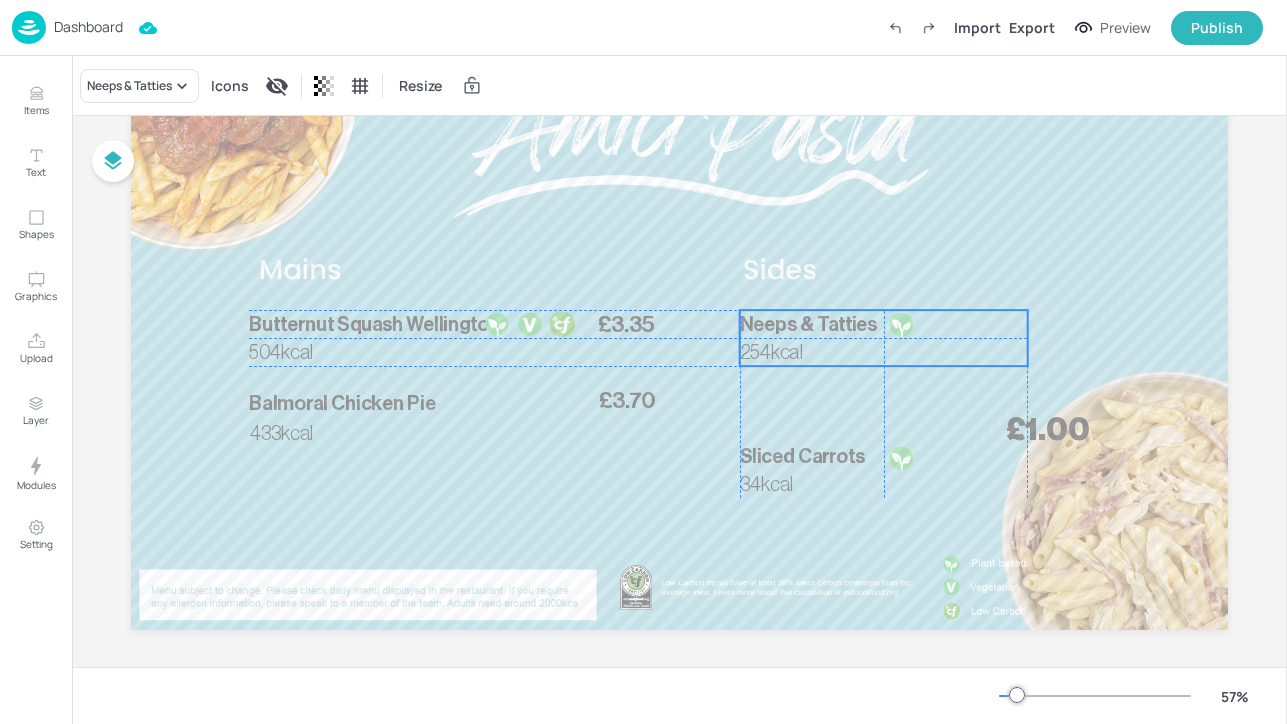 drag, startPoint x: 763, startPoint y: 392, endPoint x: 763, endPoint y: 342, distance: 50 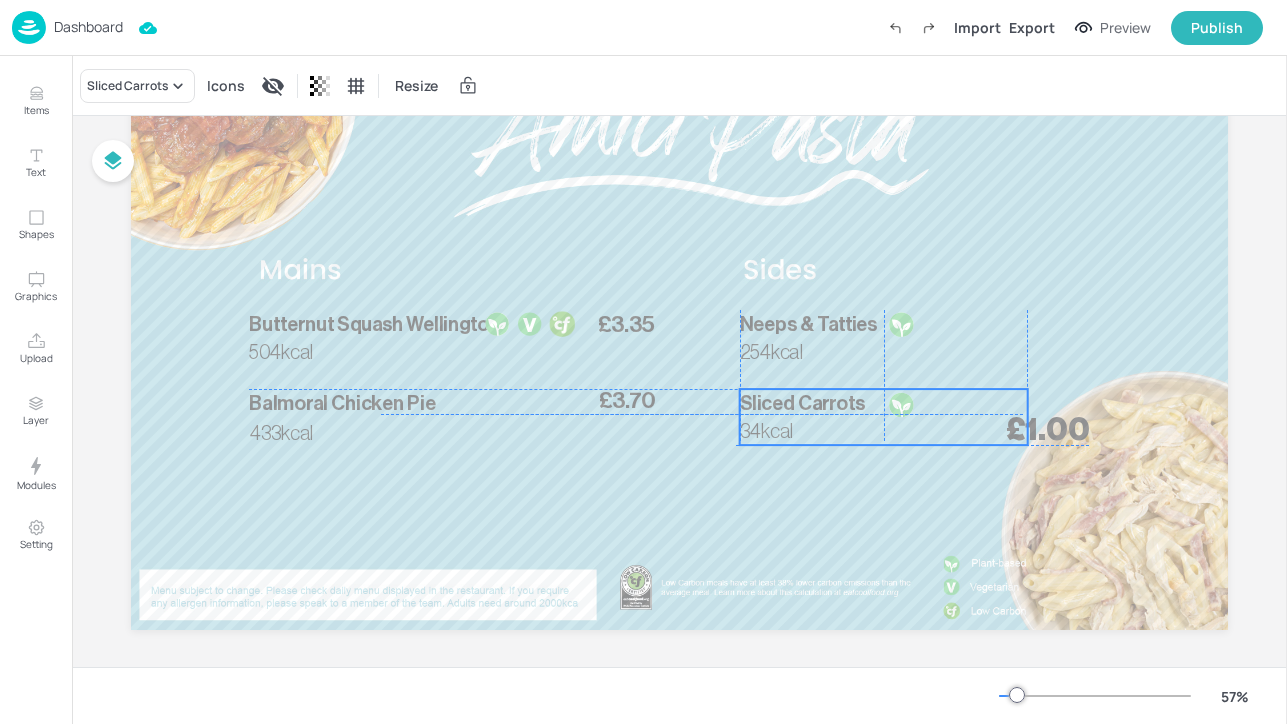 drag, startPoint x: 775, startPoint y: 469, endPoint x: 771, endPoint y: 412, distance: 57.14018 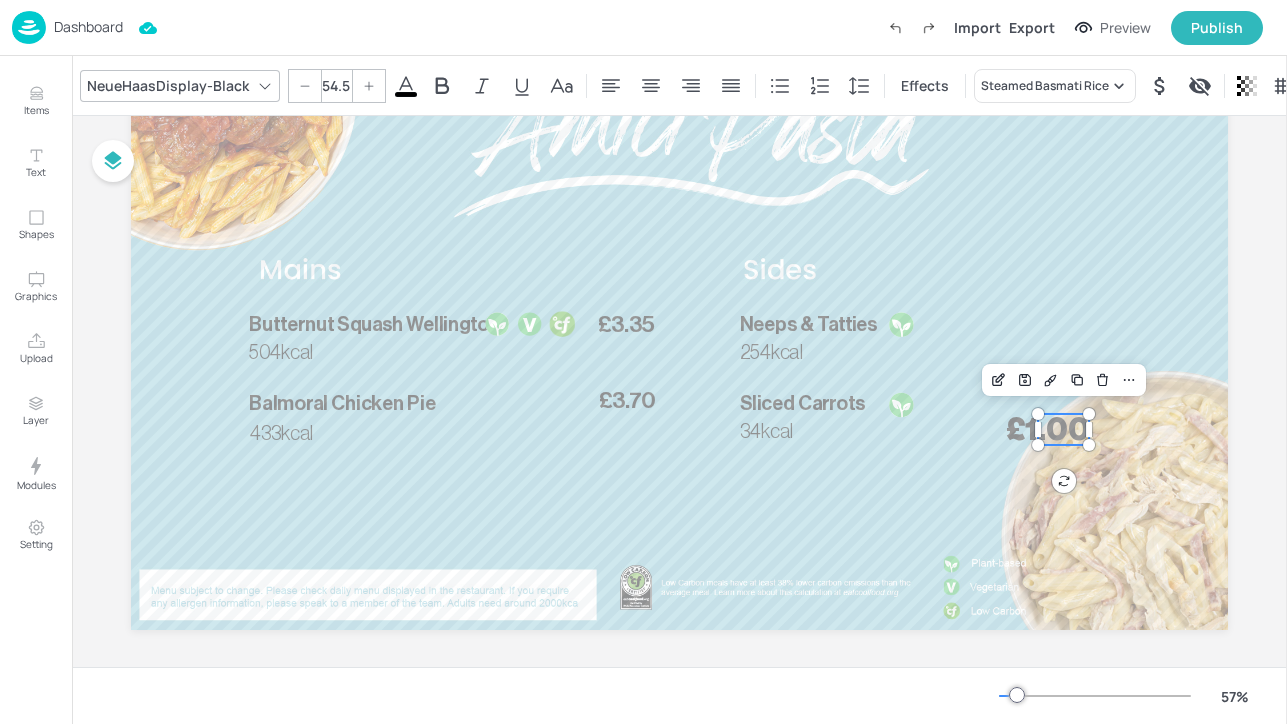click on "£1.00" at bounding box center [1047, 429] 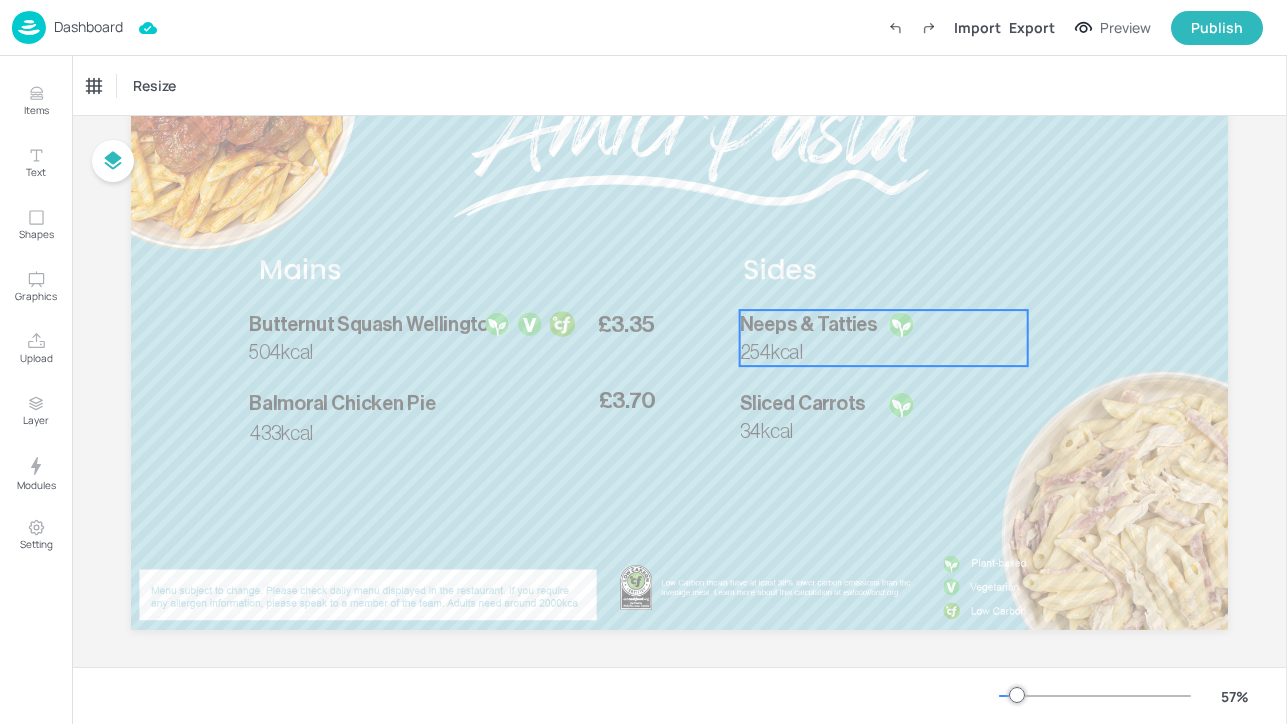click at bounding box center [901, 328] 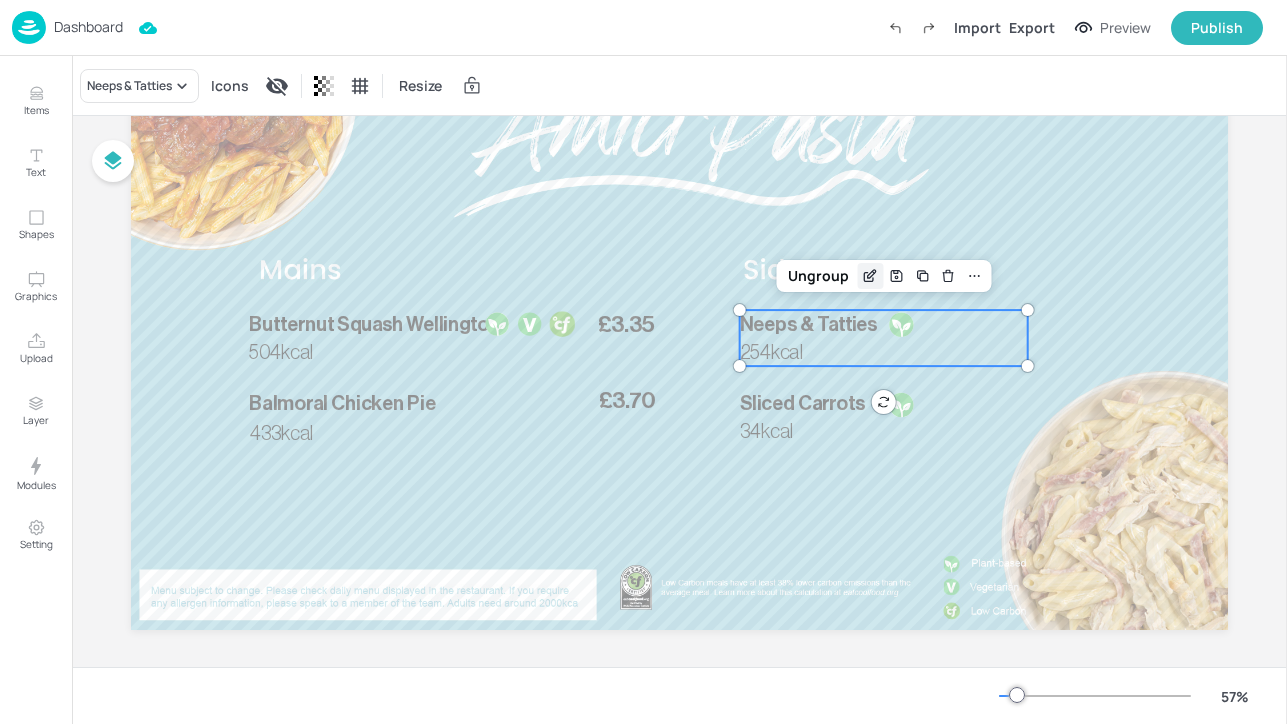 click 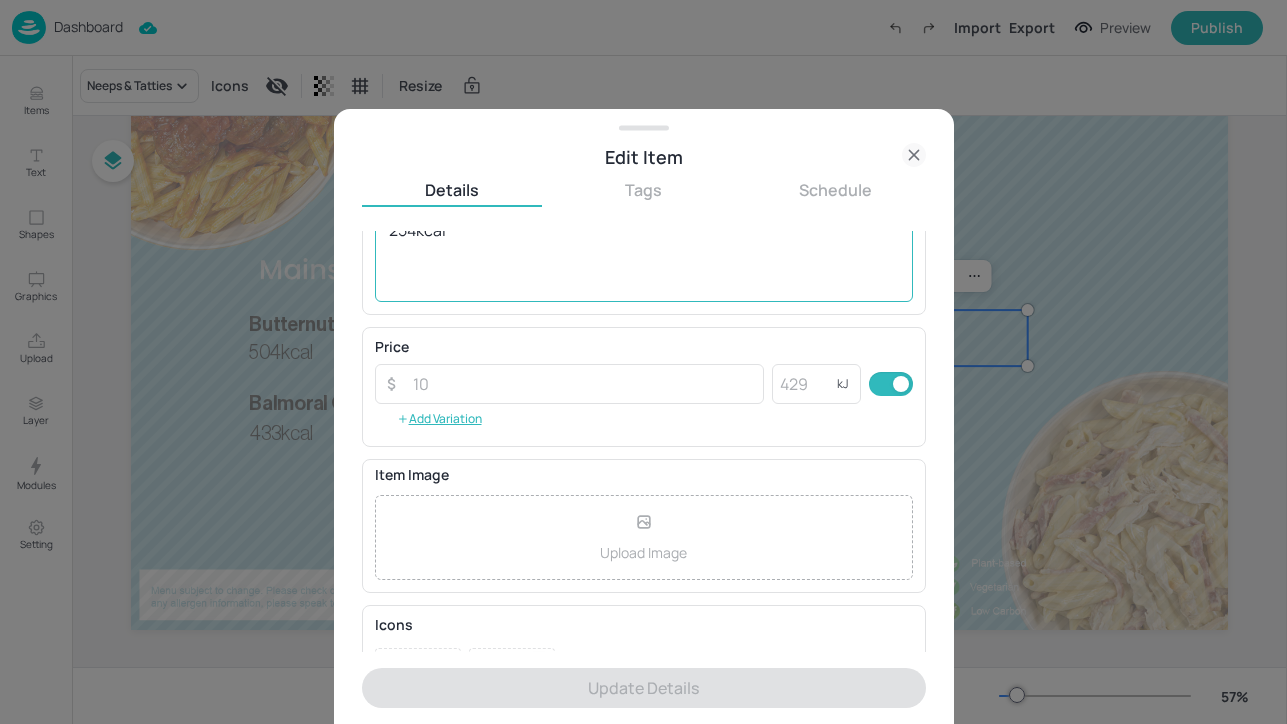 scroll, scrollTop: 320, scrollLeft: 0, axis: vertical 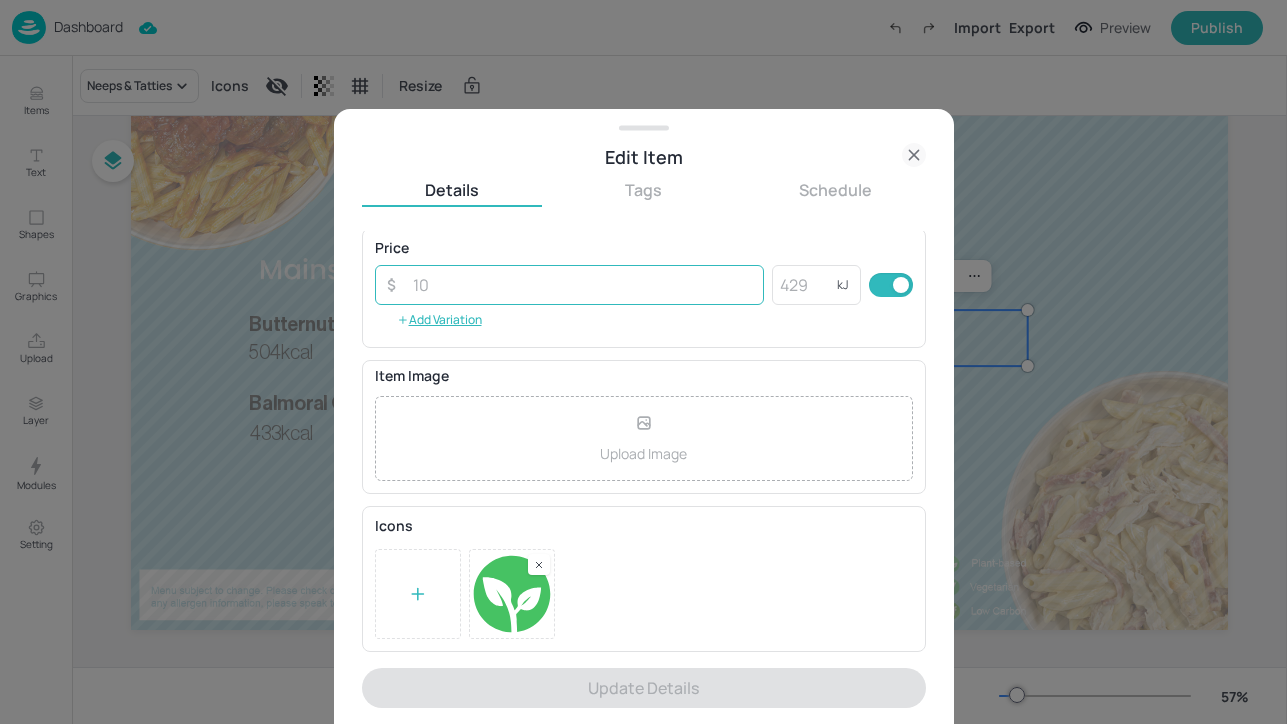 click at bounding box center [583, 285] 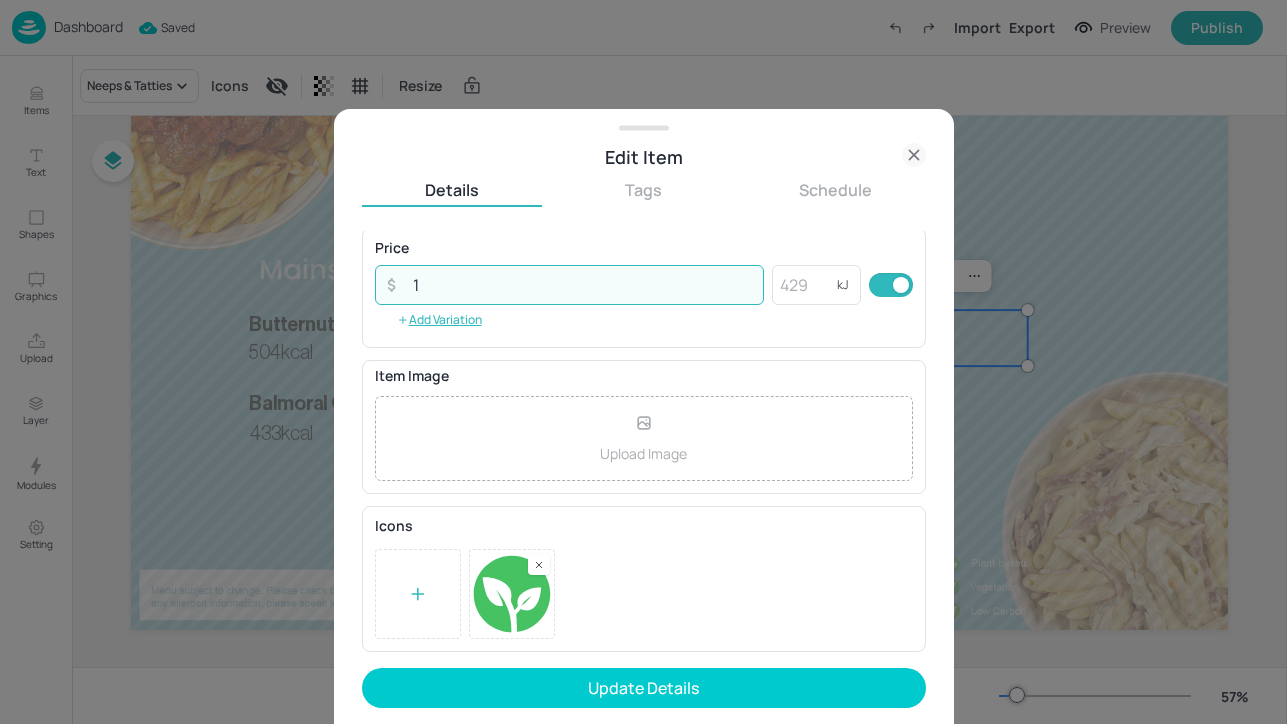 type on "1" 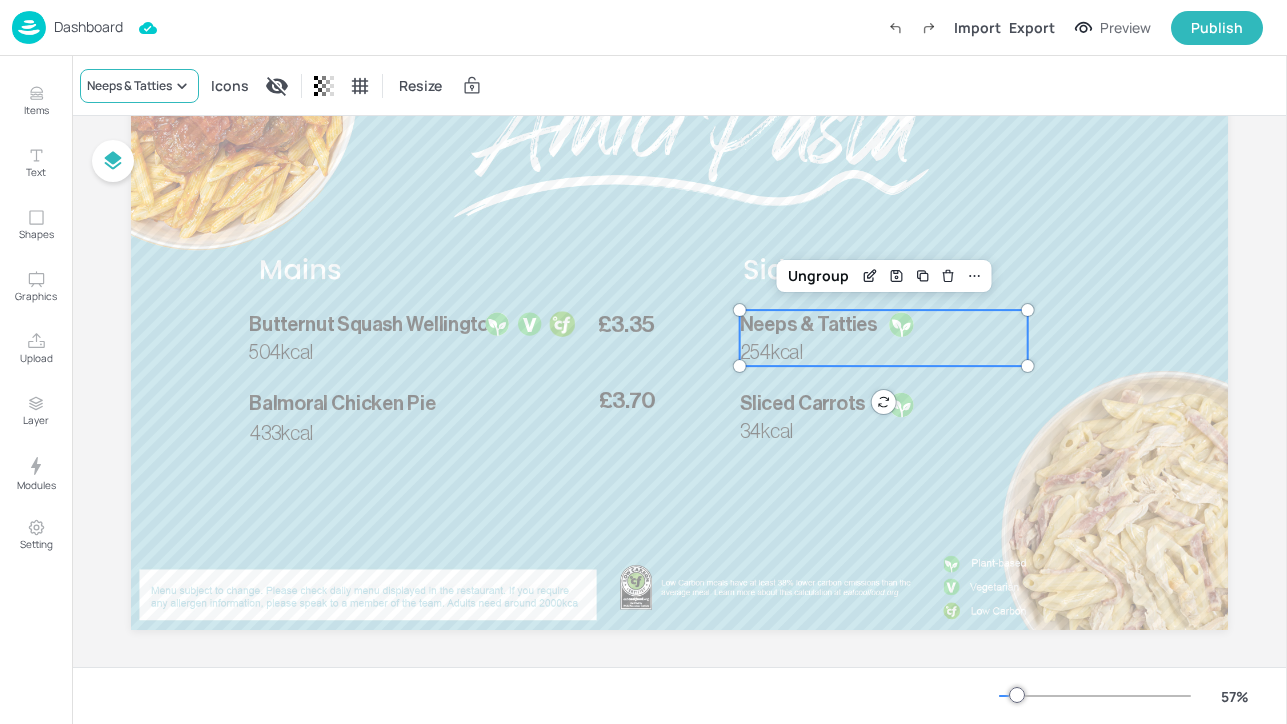 click on "Neeps & Tatties" at bounding box center [129, 86] 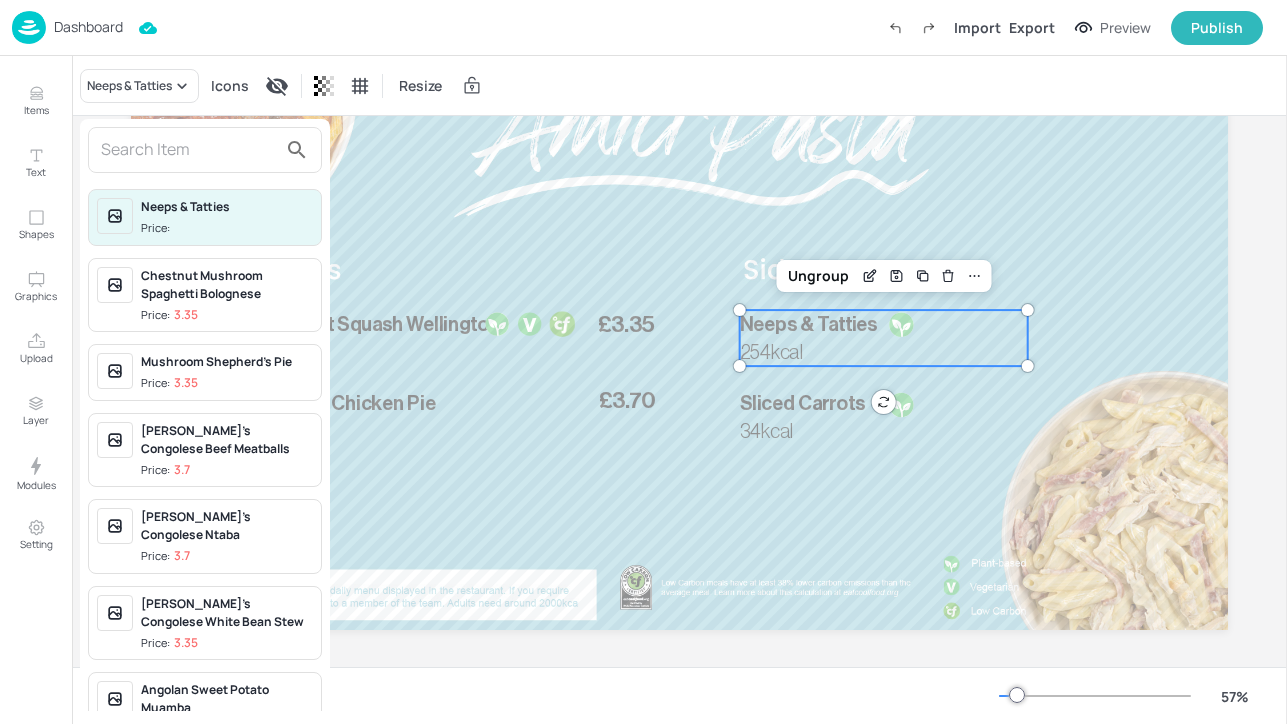 click at bounding box center [189, 150] 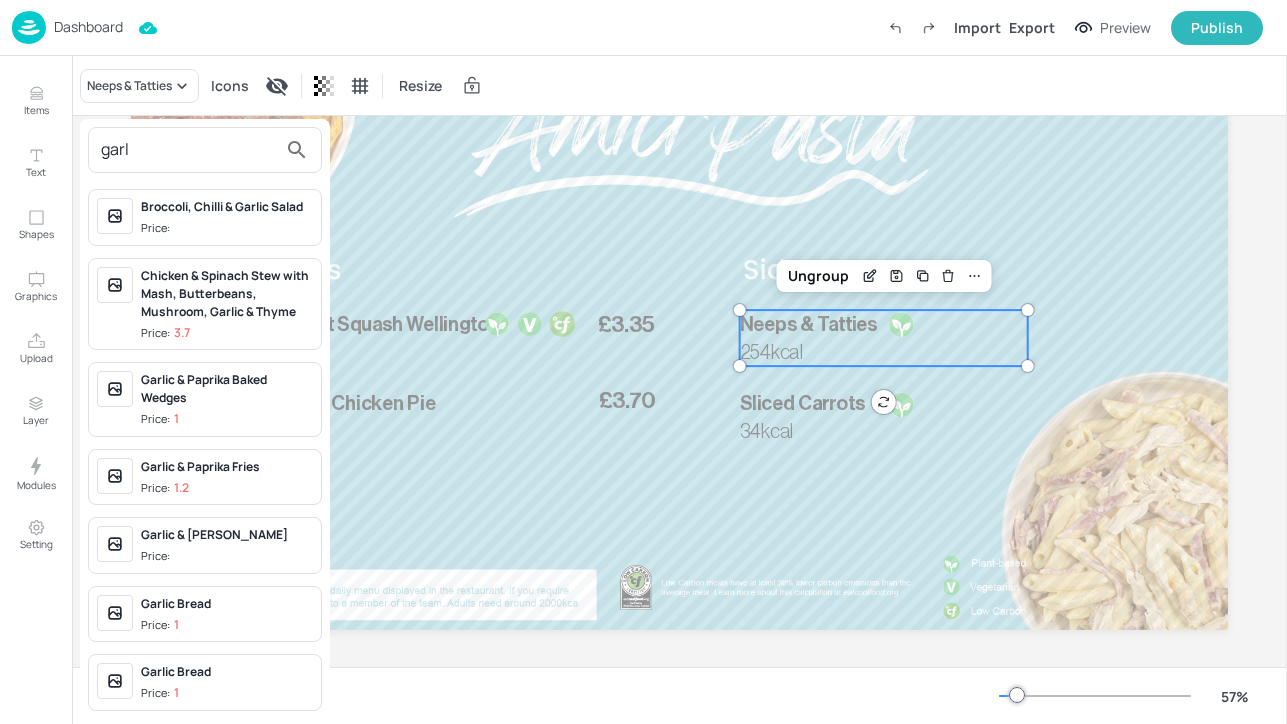 type on "garl" 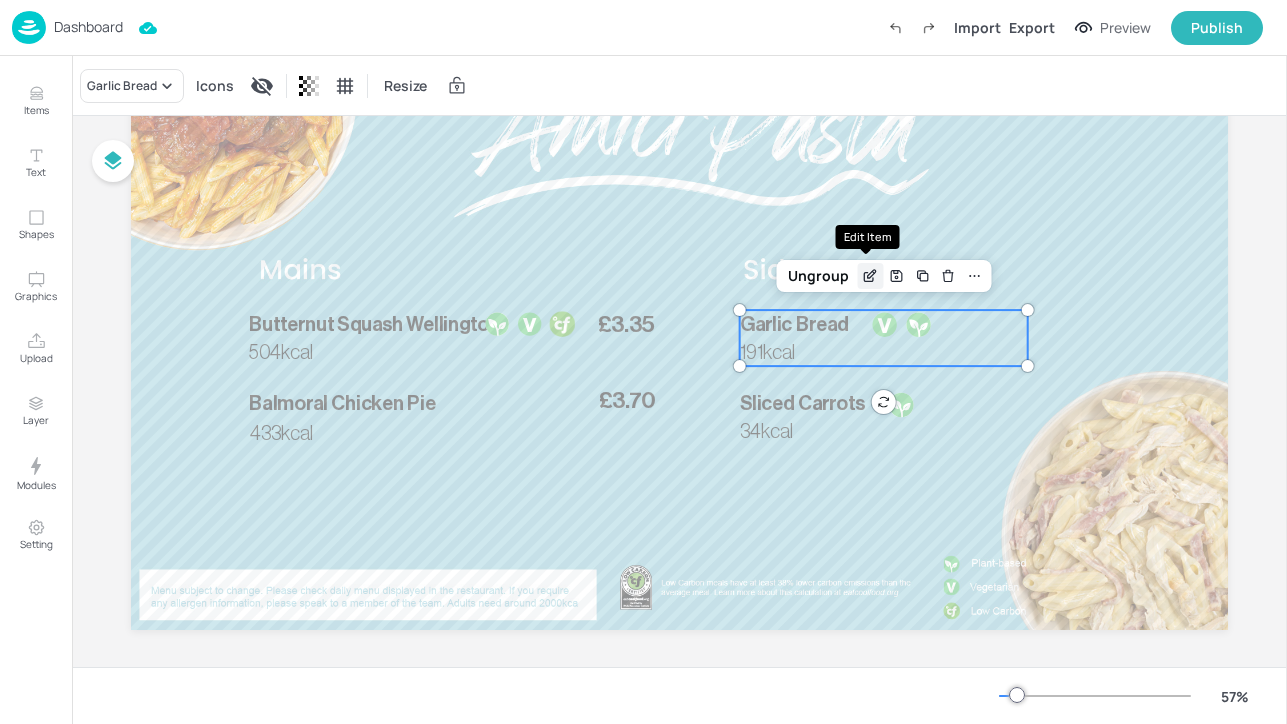 click 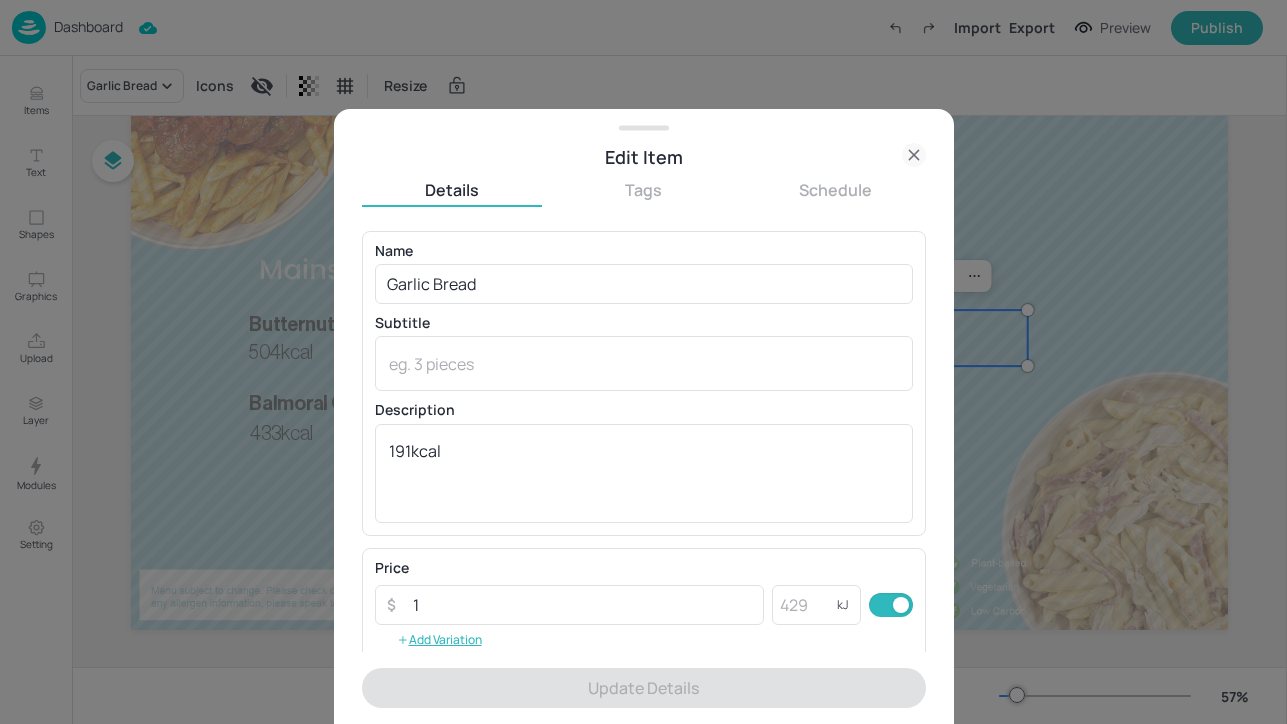 click 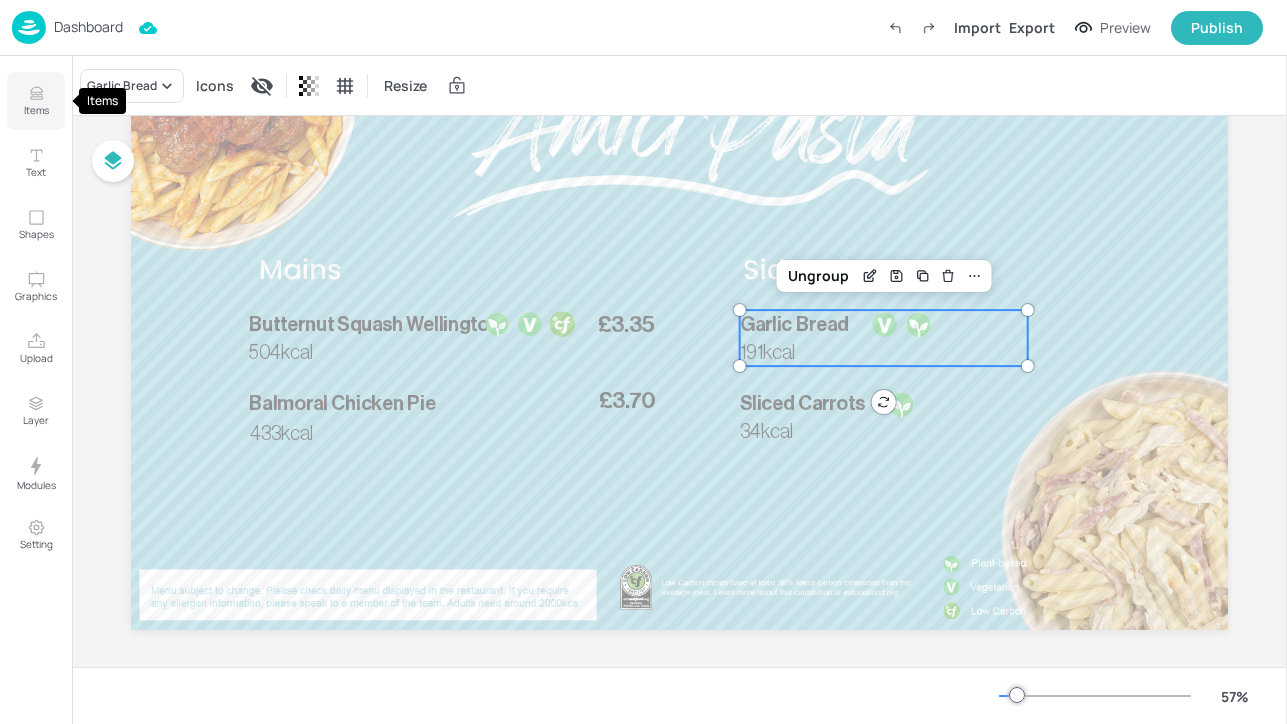 click 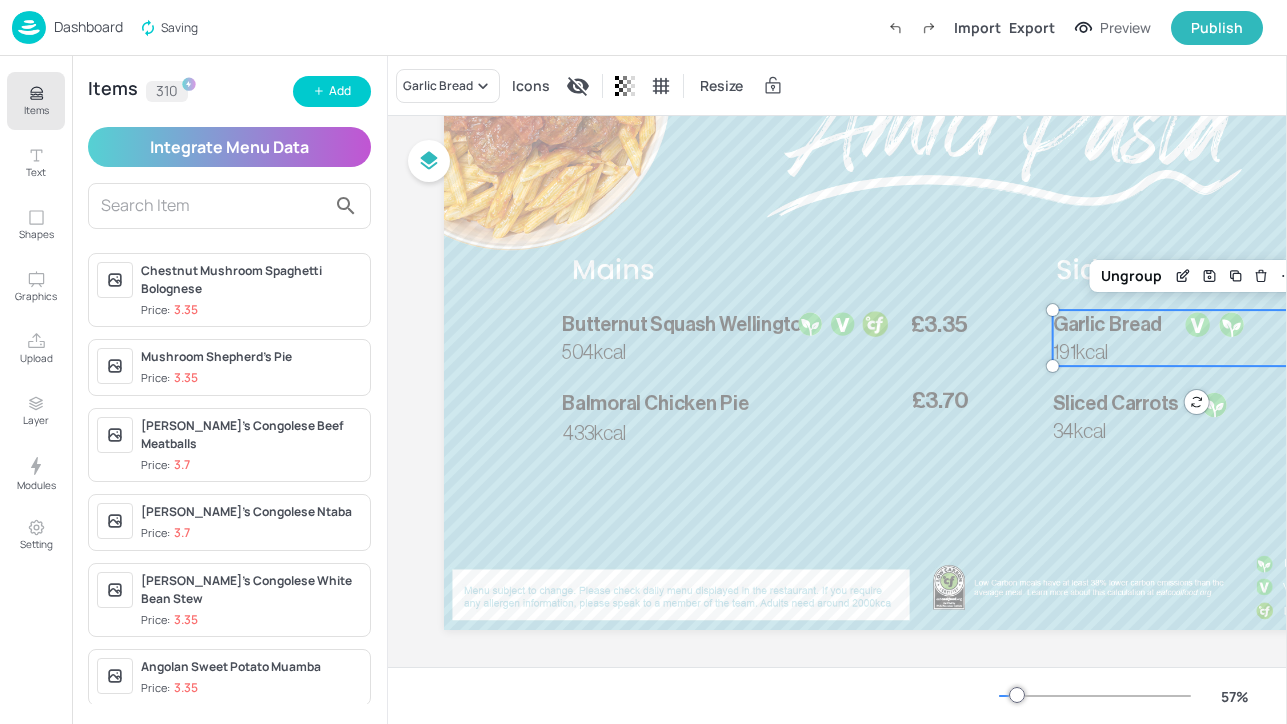 click at bounding box center [213, 206] 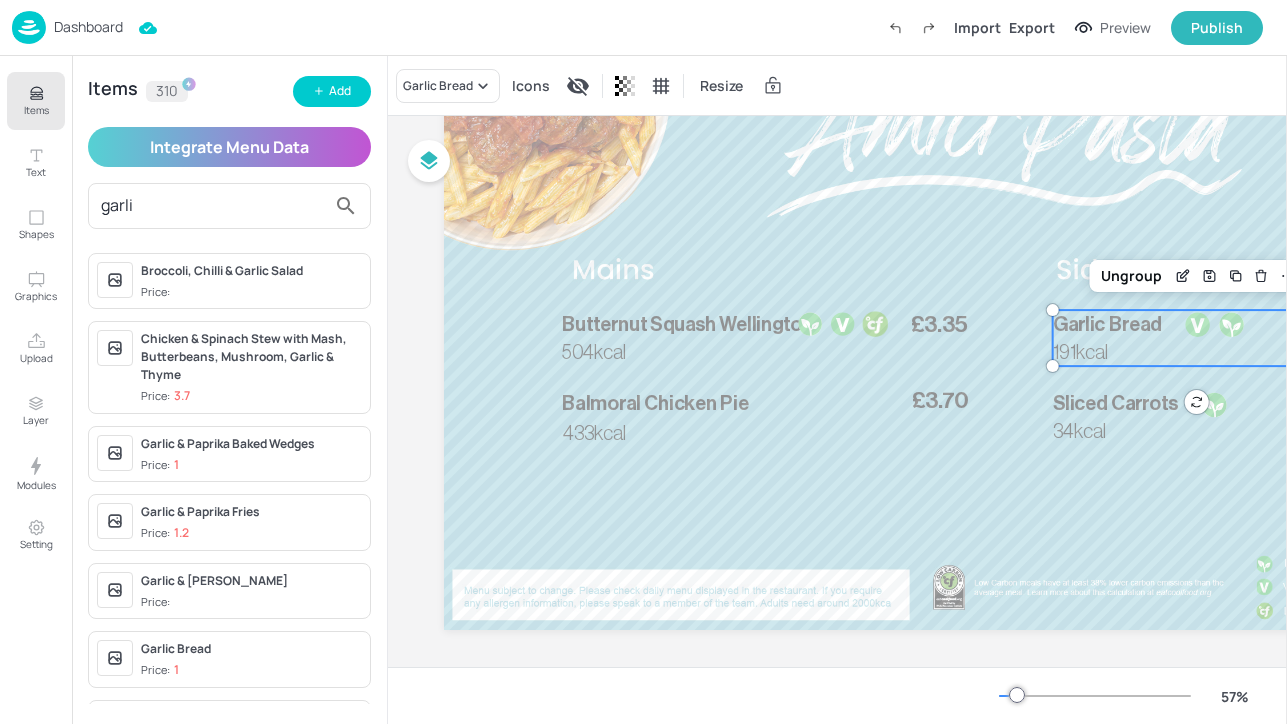 type on "garli" 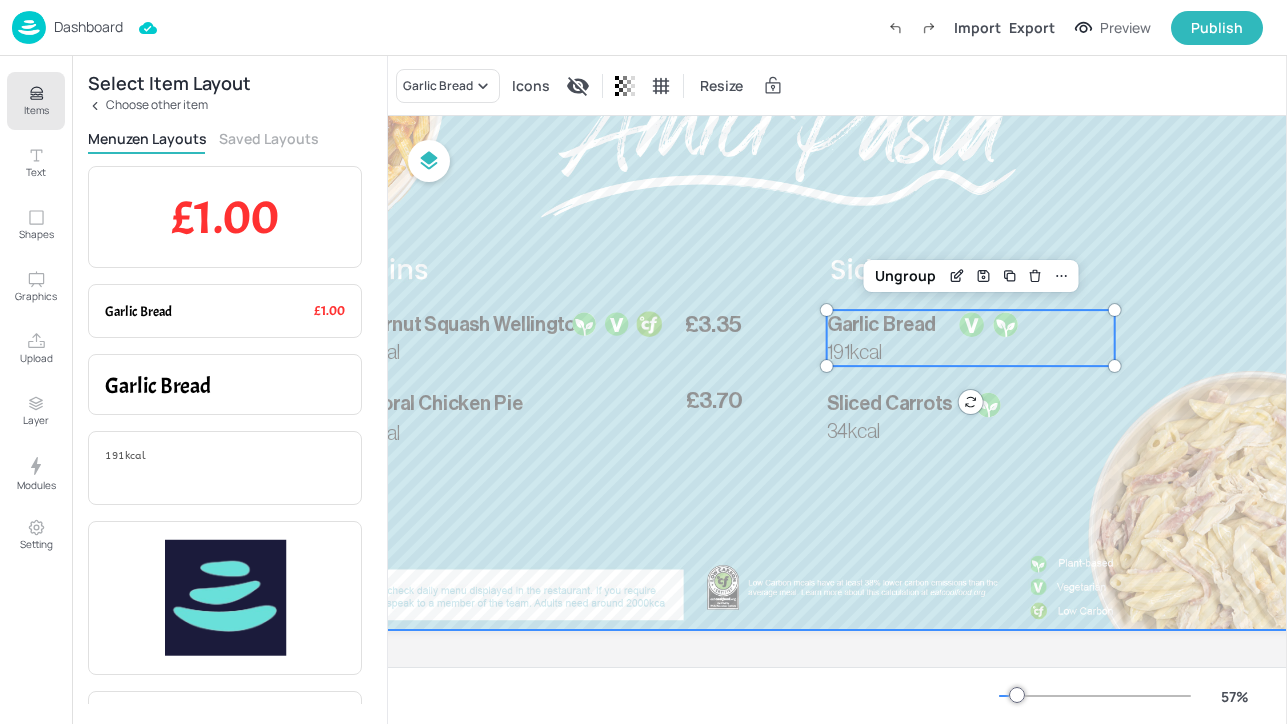 scroll, scrollTop: 167, scrollLeft: 229, axis: both 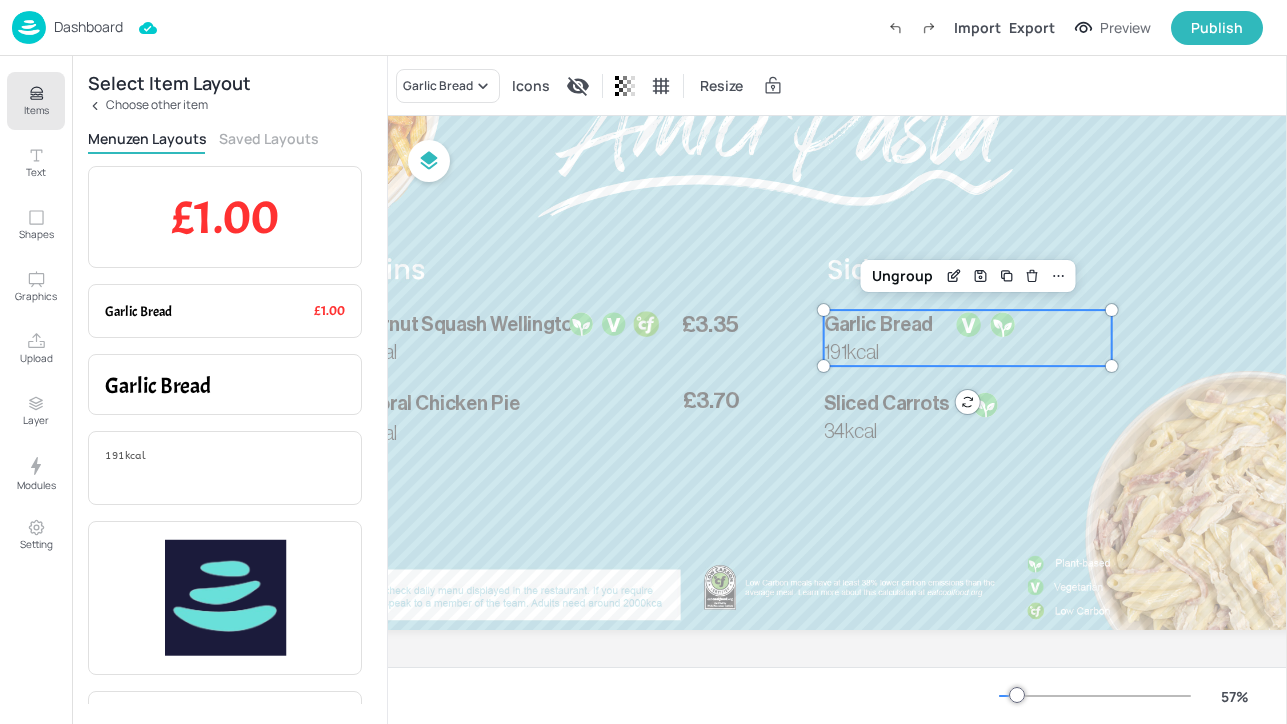click on "Garlic Bread" at bounding box center [878, 324] 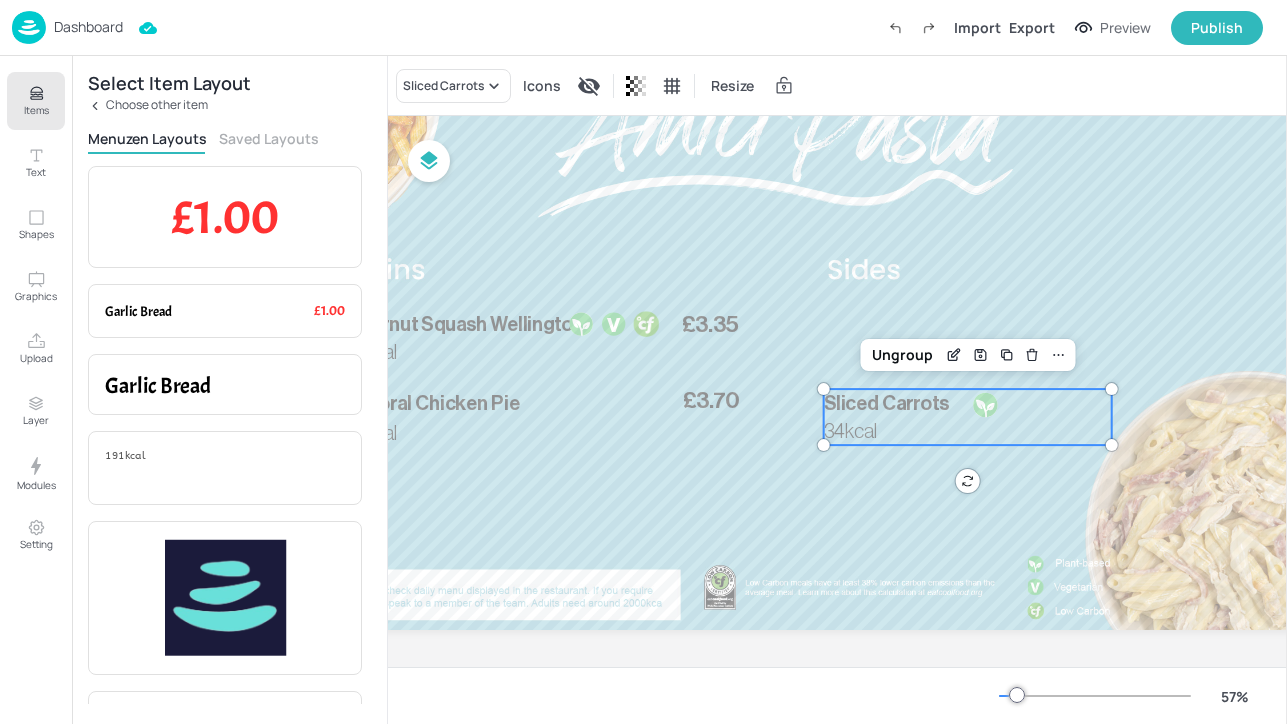 click on "Sliced Carrots" at bounding box center (886, 403) 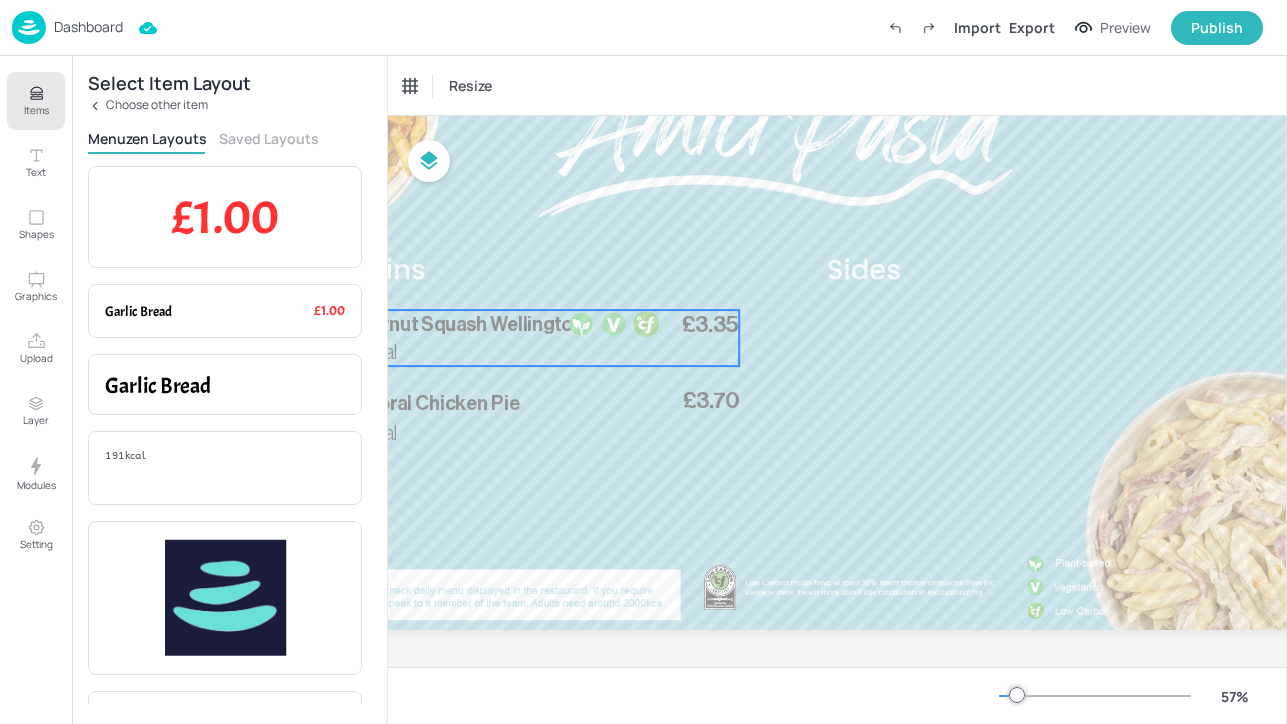 click at bounding box center (614, 324) 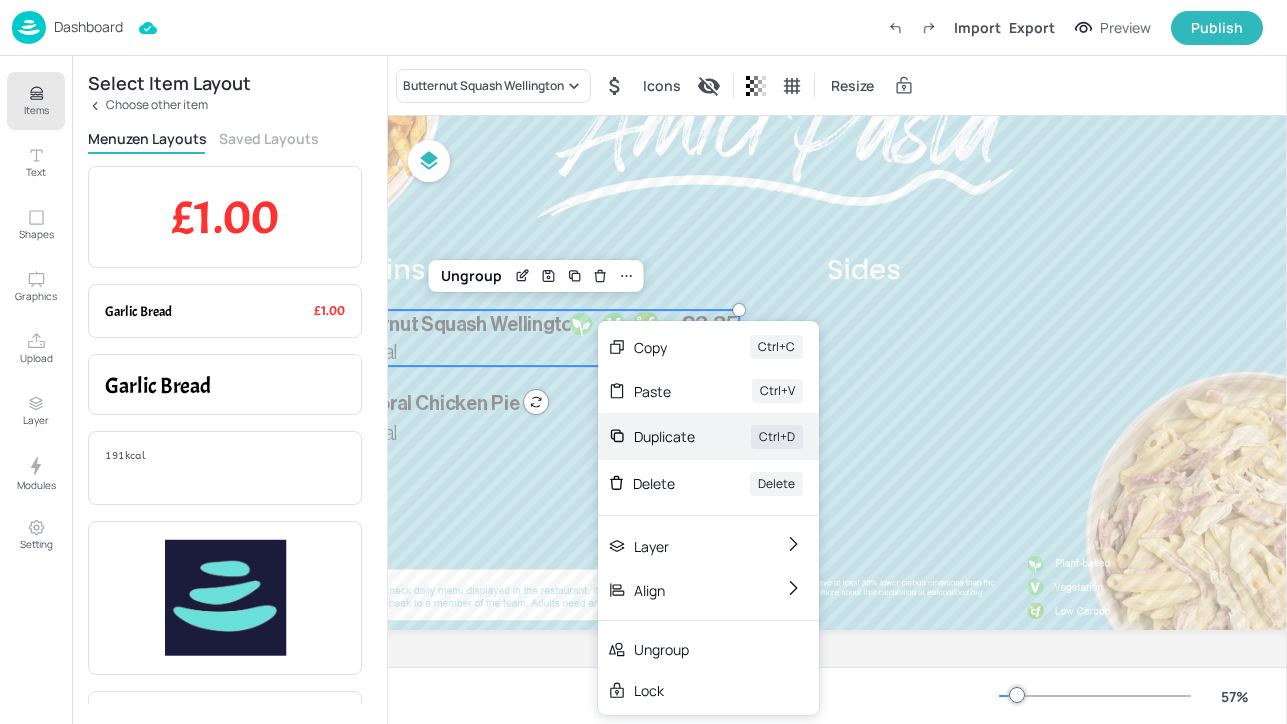 click on "Duplicate" at bounding box center (664, 436) 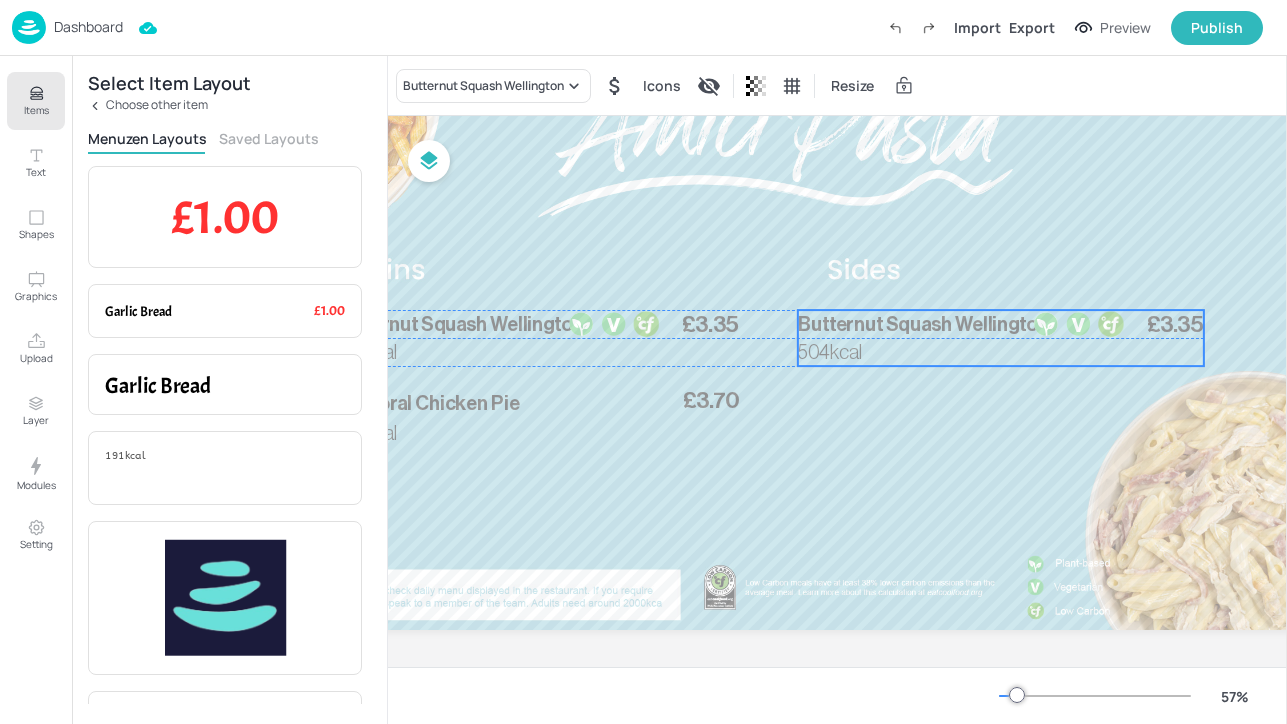 drag, startPoint x: 556, startPoint y: 330, endPoint x: 1014, endPoint y: 327, distance: 458.00983 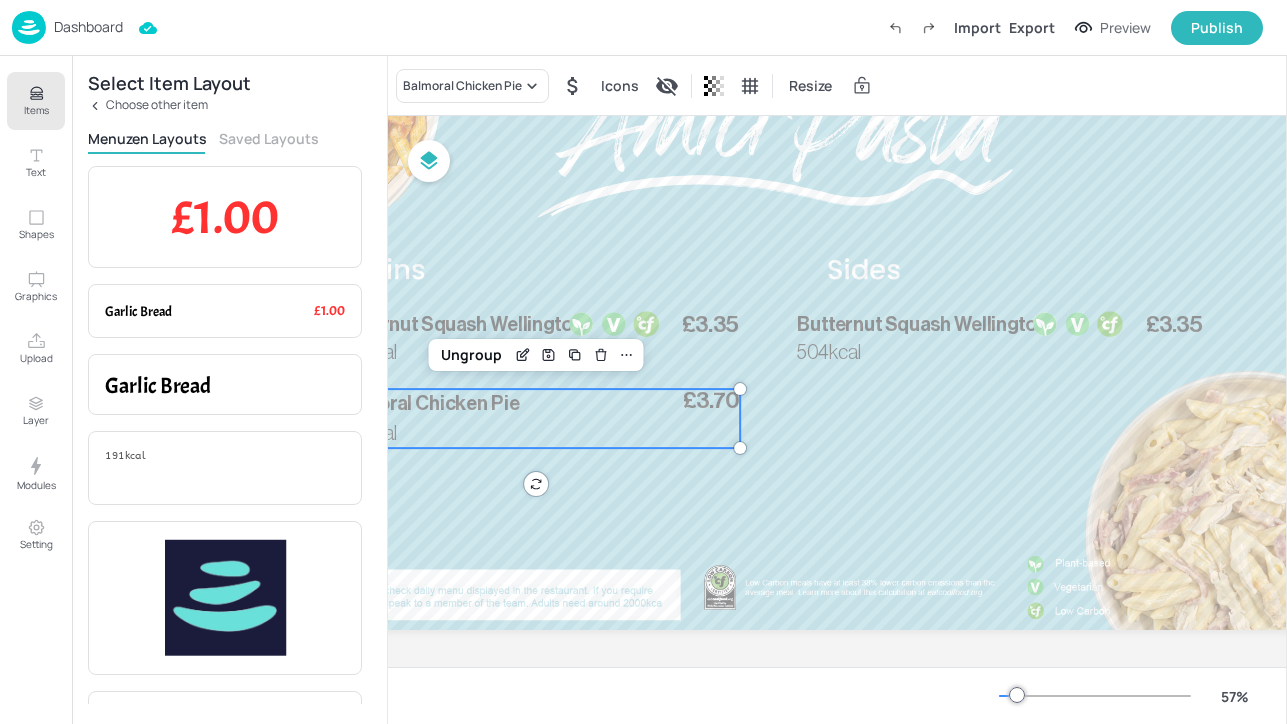 click on "£3.70" at bounding box center (711, 400) 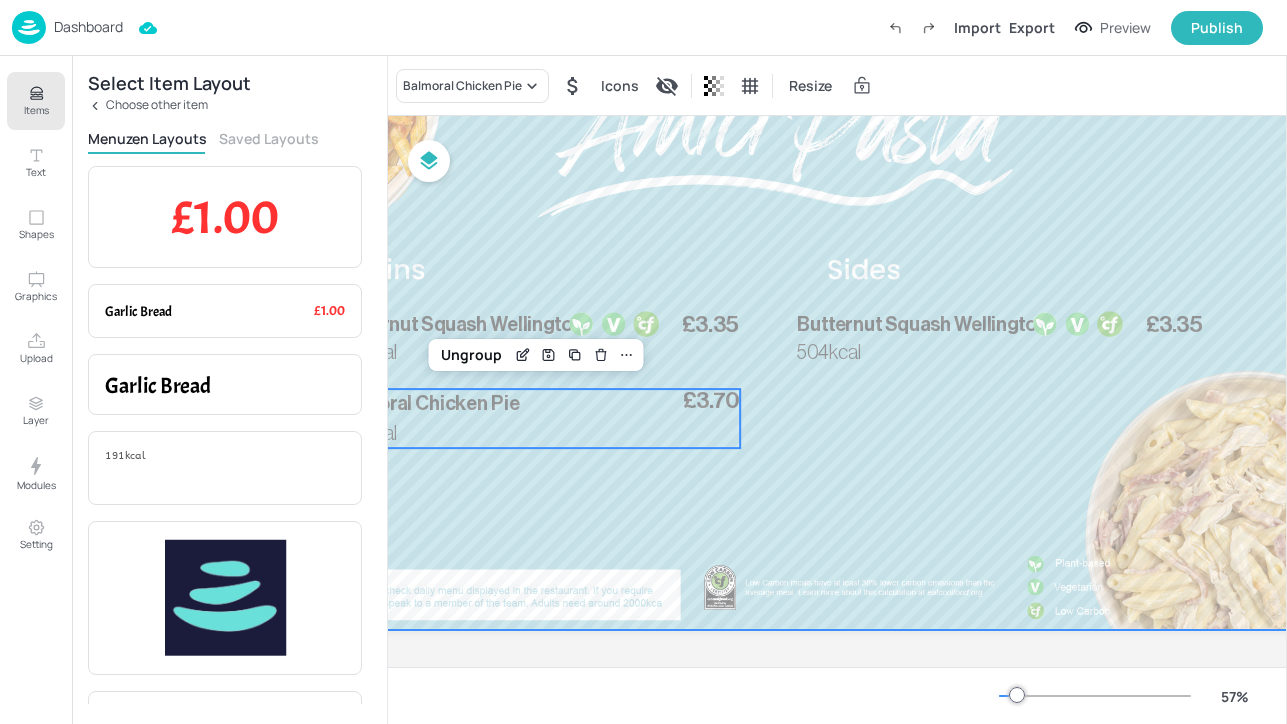 click at bounding box center (763, 321) 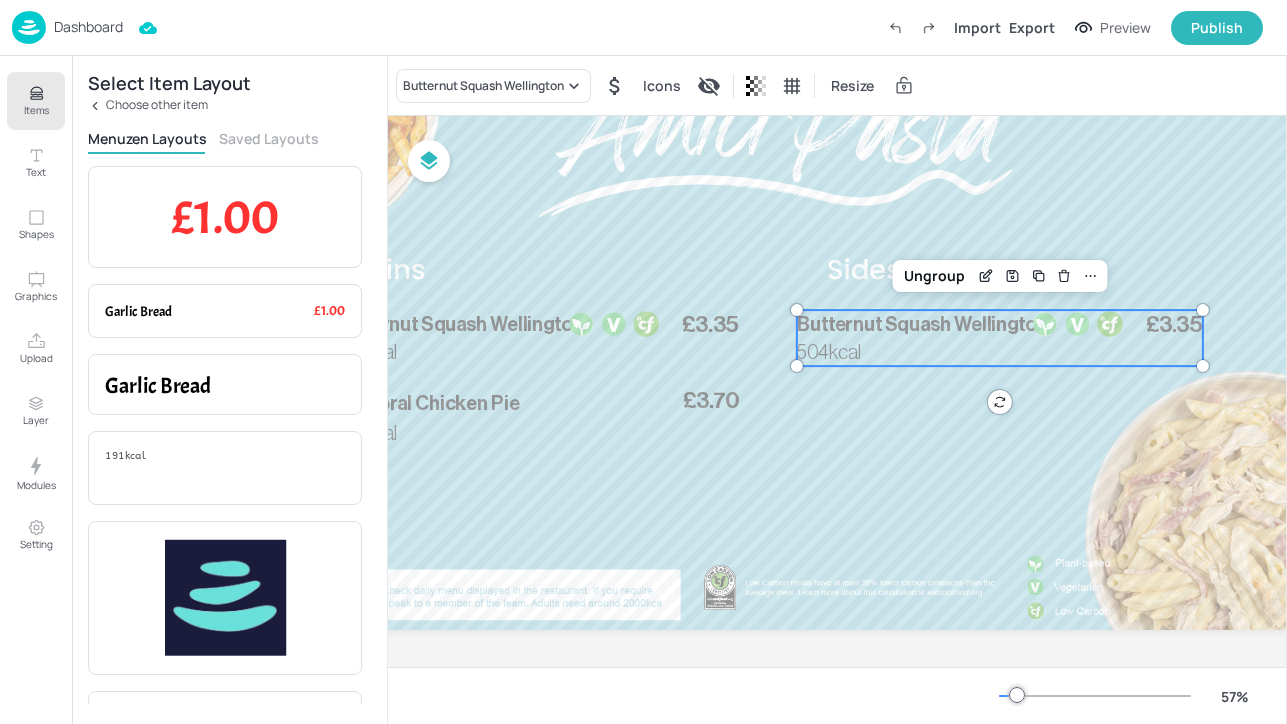 click at bounding box center [1077, 324] 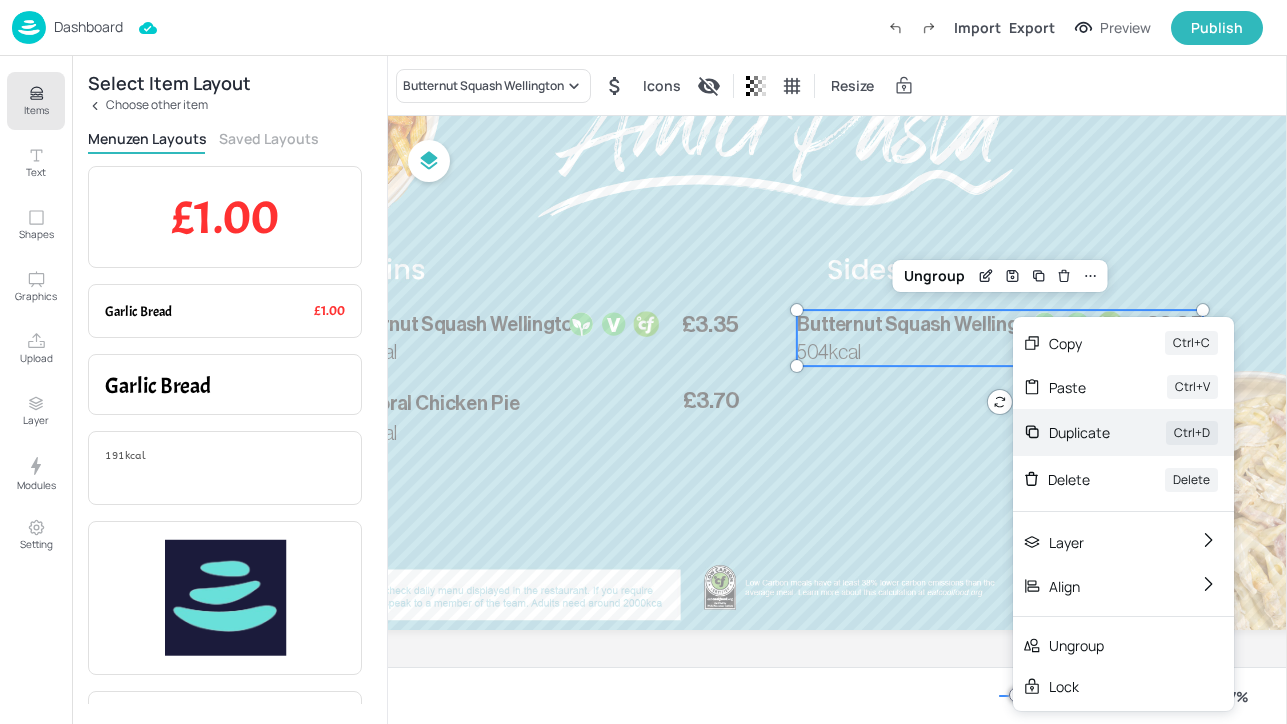 click on "Duplicate" at bounding box center (1079, 432) 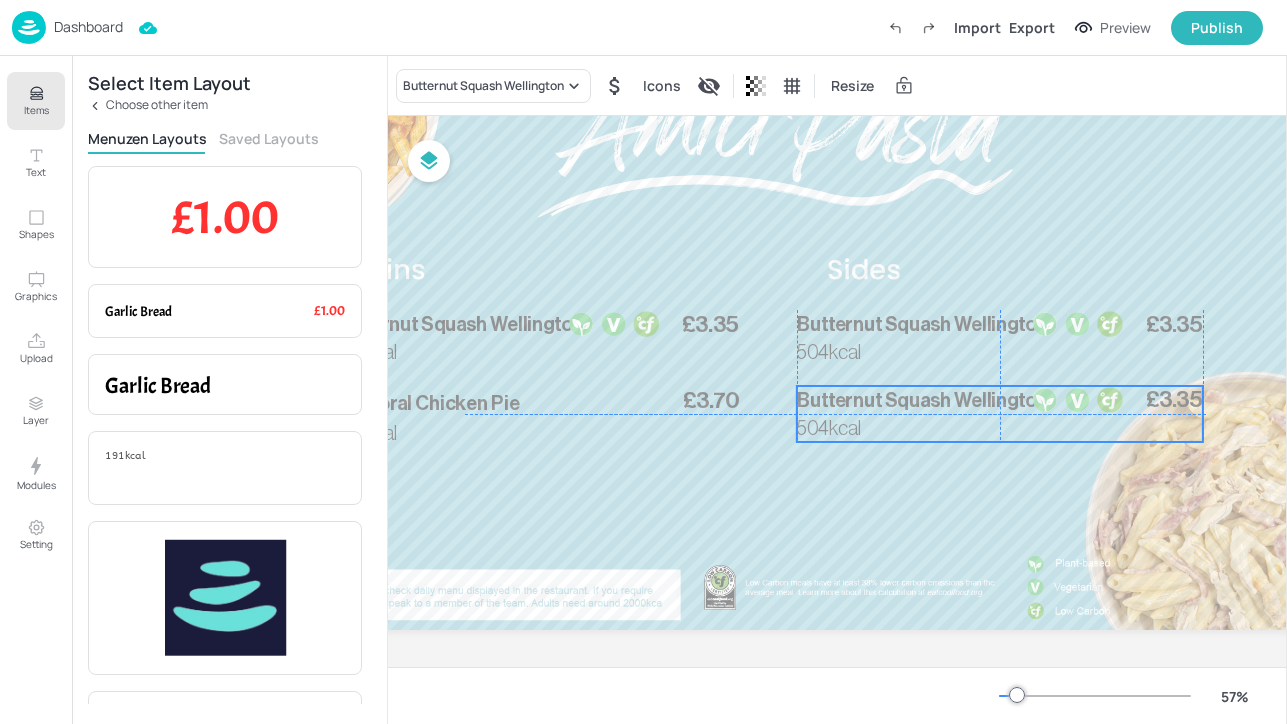 drag, startPoint x: 998, startPoint y: 345, endPoint x: 996, endPoint y: 413, distance: 68.0294 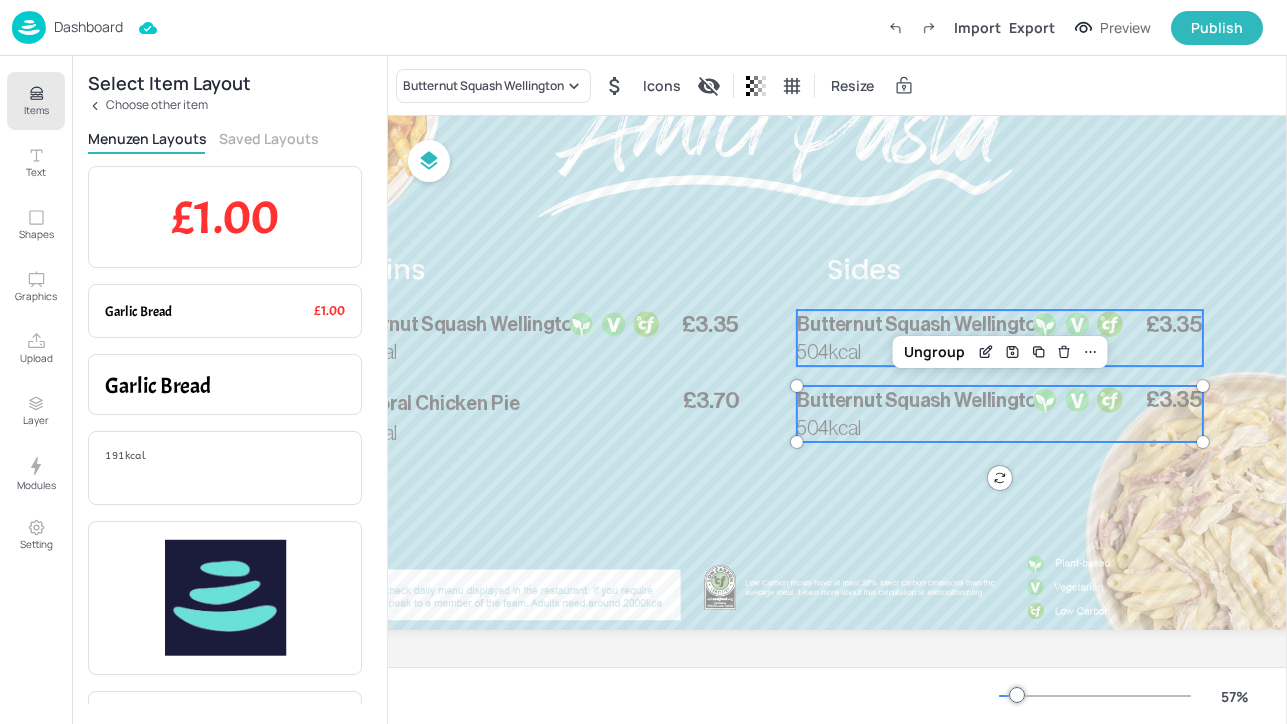 click on "£3.35" at bounding box center [1174, 324] 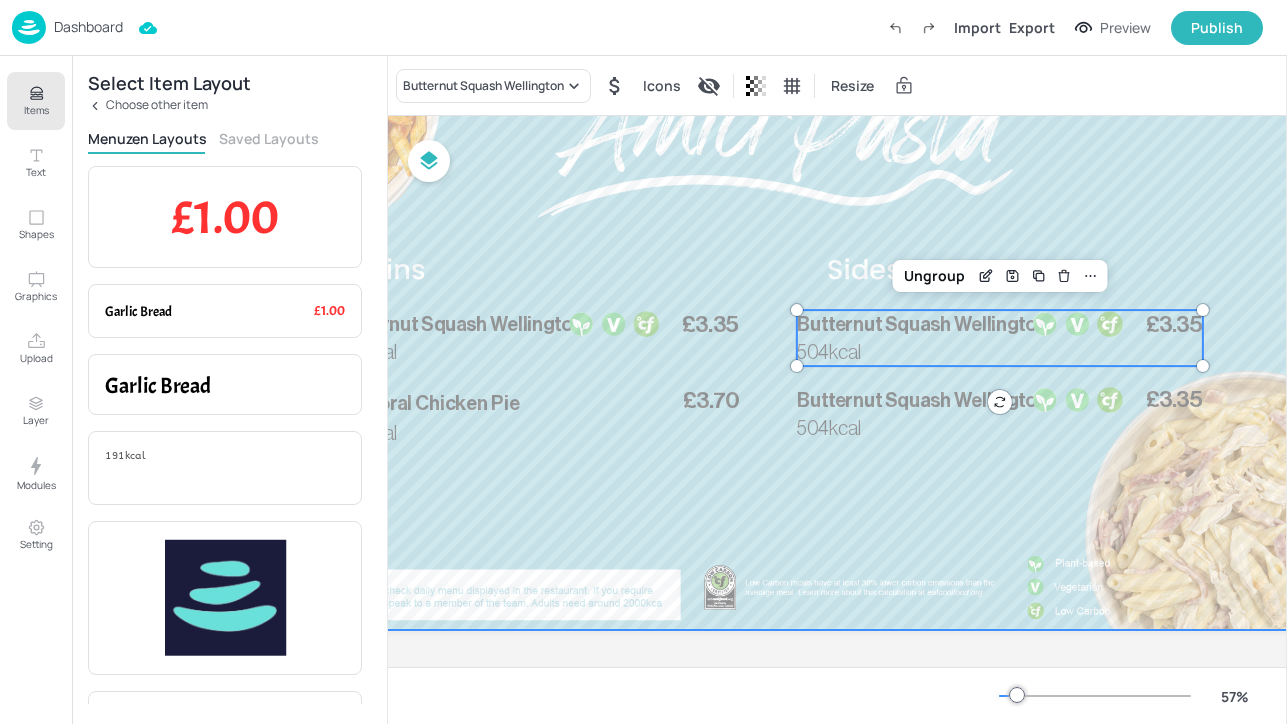 click on "Butternut Squash Wellington Icons Resize" at bounding box center (837, 85) 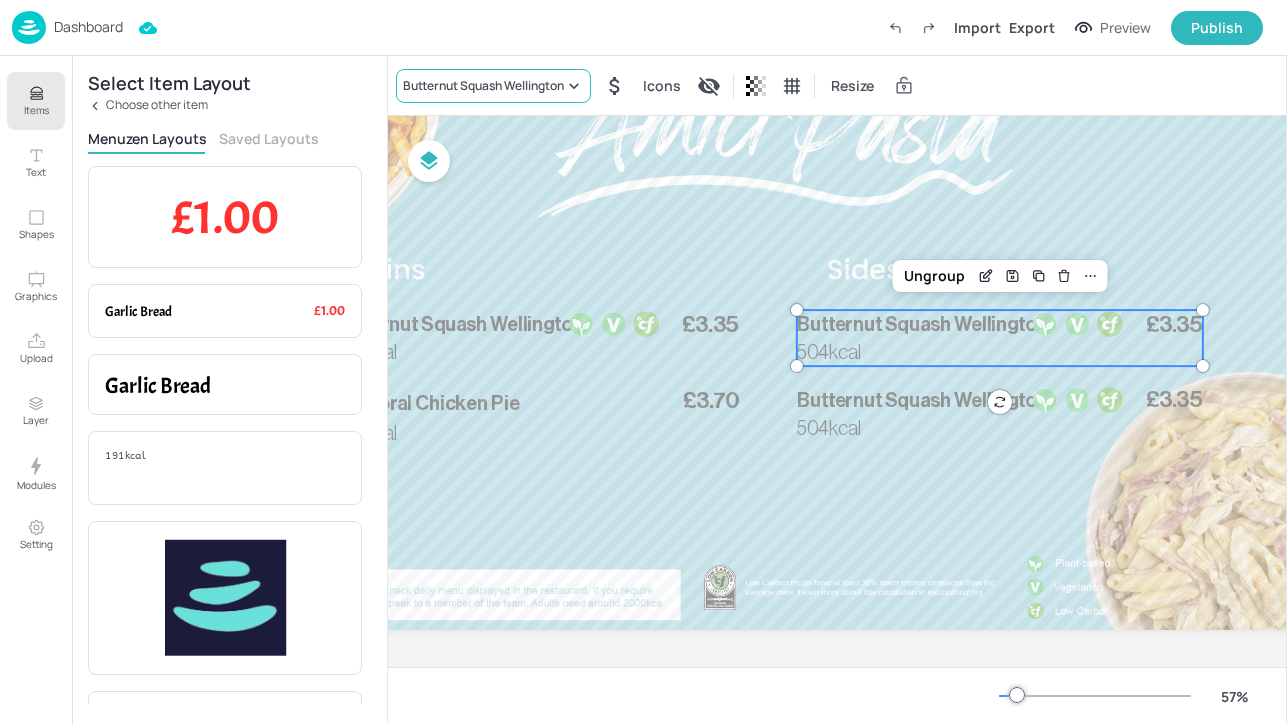 click on "Butternut Squash Wellington" at bounding box center [483, 86] 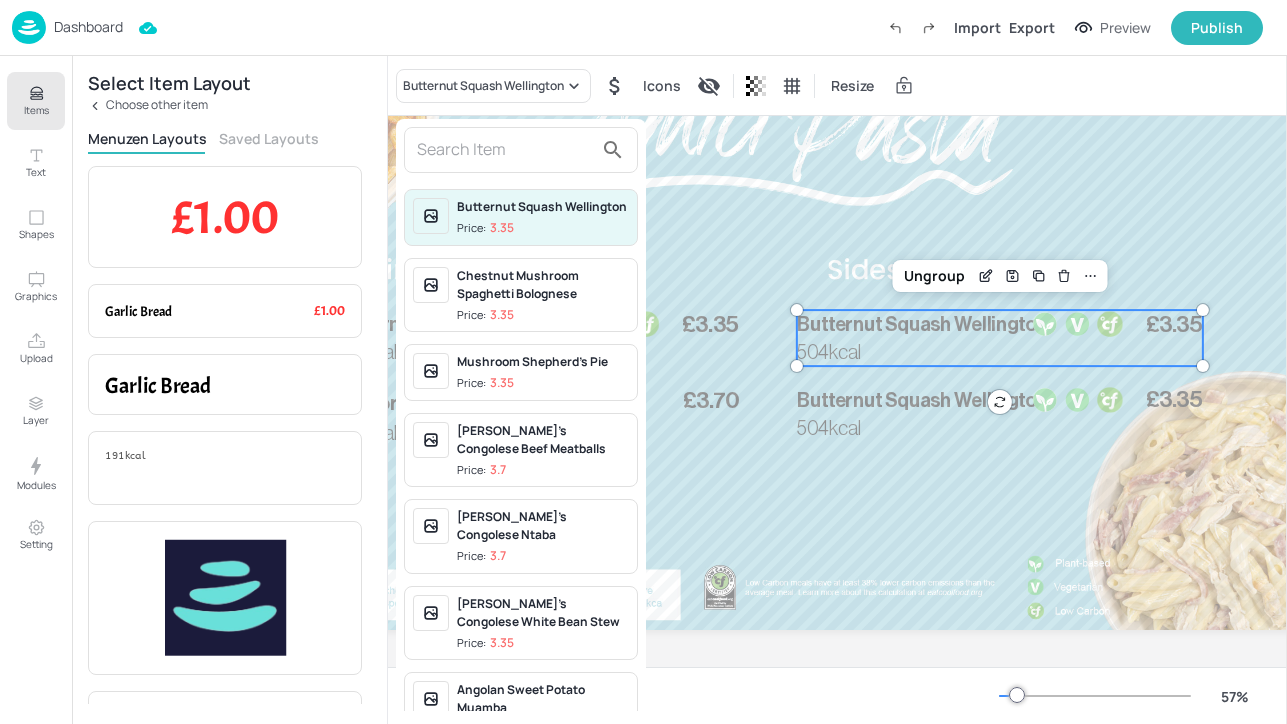 click at bounding box center [505, 150] 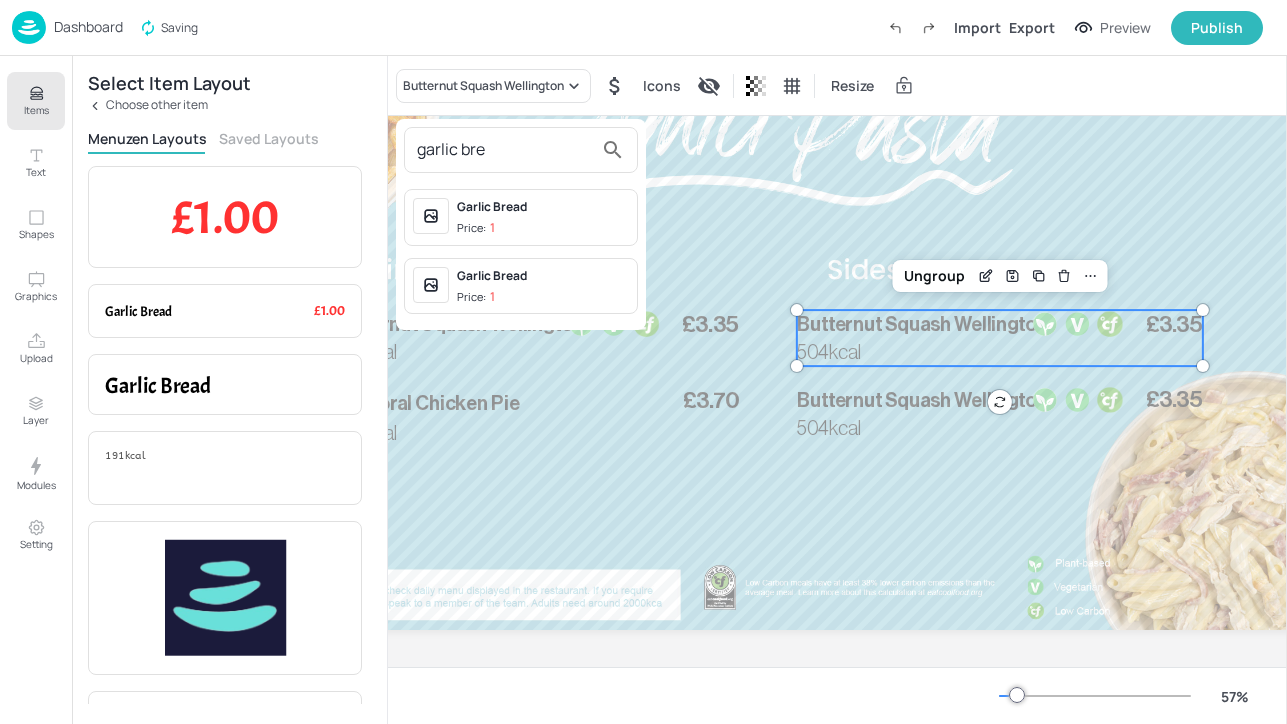 type on "garlic bre" 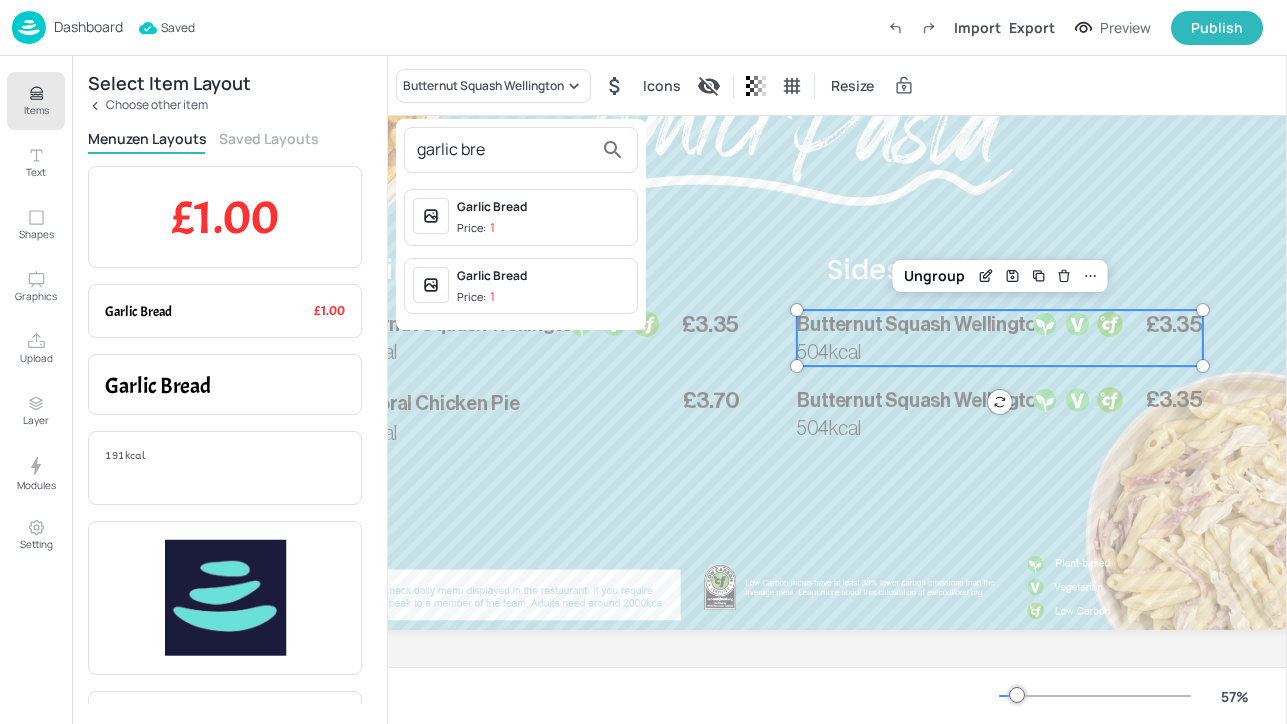 click on "Garlic Bread Price: 1" at bounding box center (543, 217) 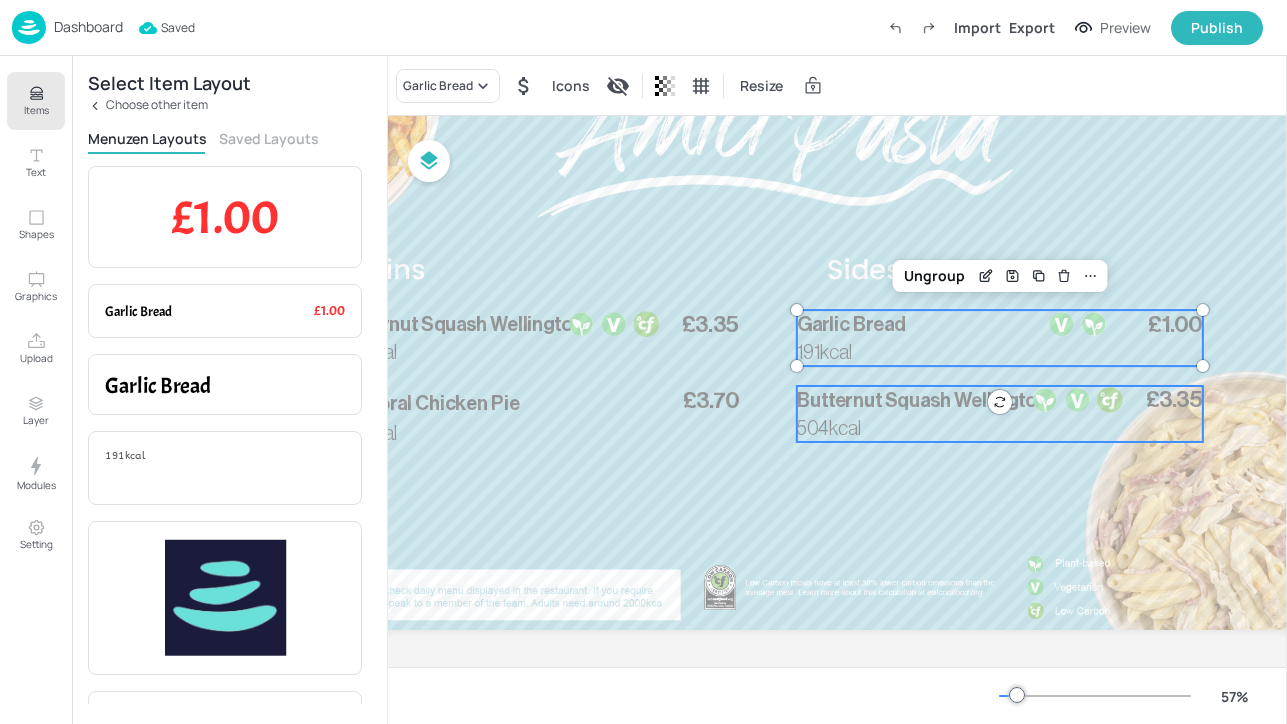 click on "Butternut Squash Wellington" at bounding box center (966, 400) 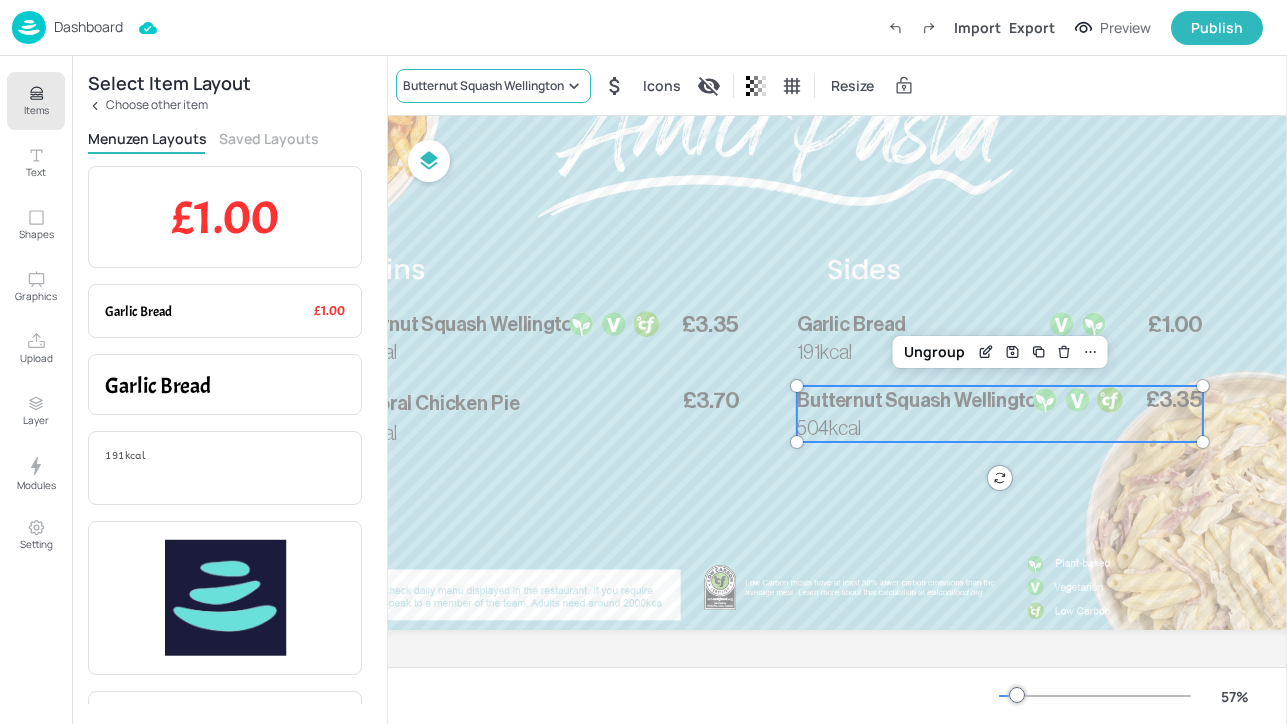 click on "Butternut Squash Wellington" at bounding box center (483, 86) 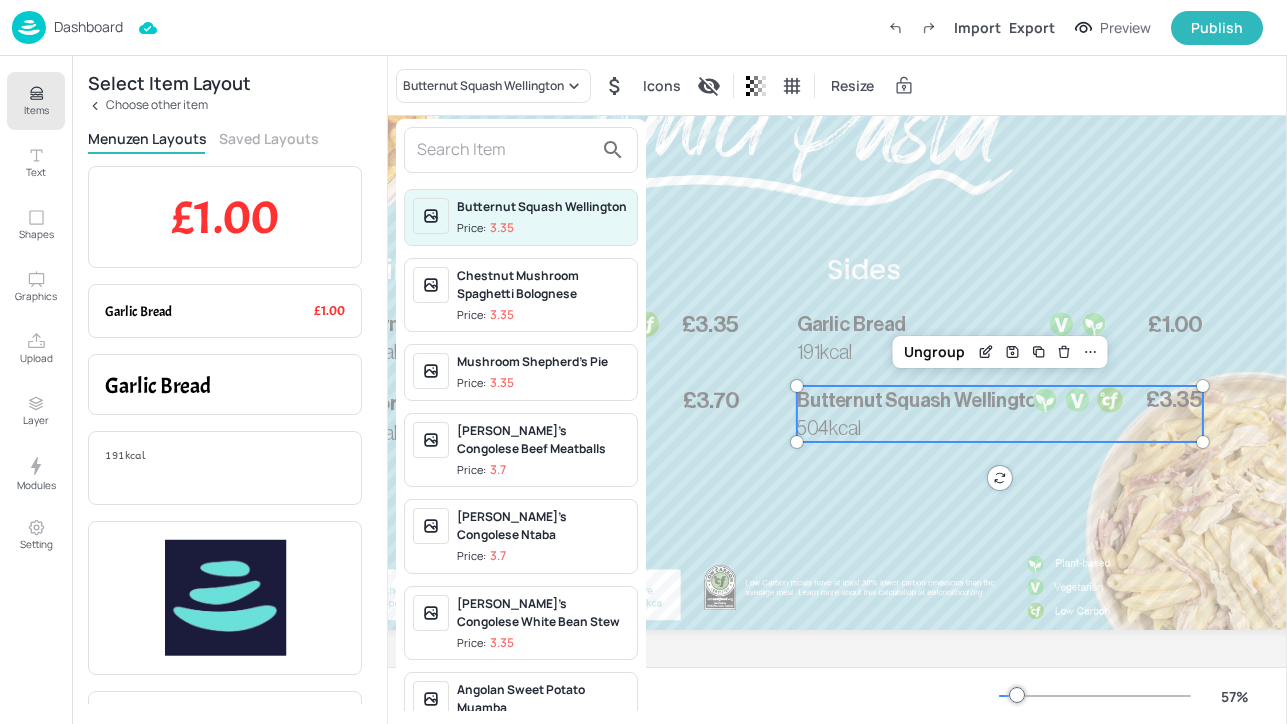 click at bounding box center (505, 150) 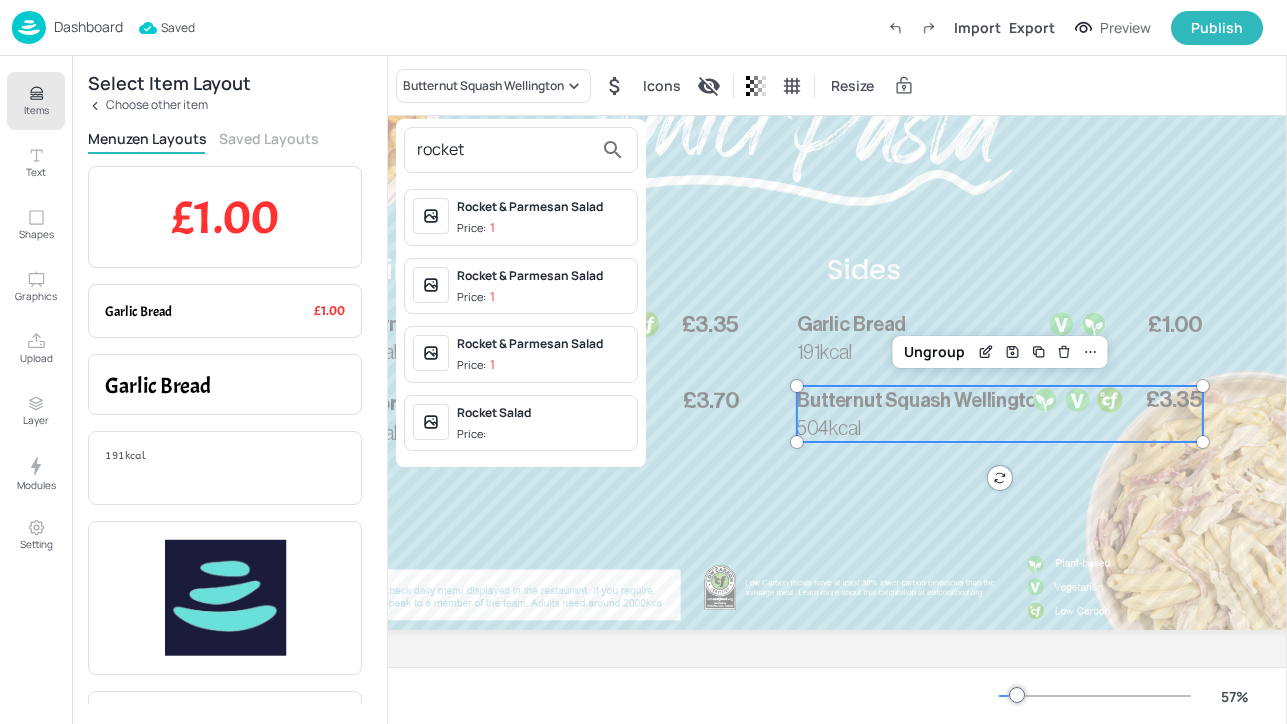 type on "rocket" 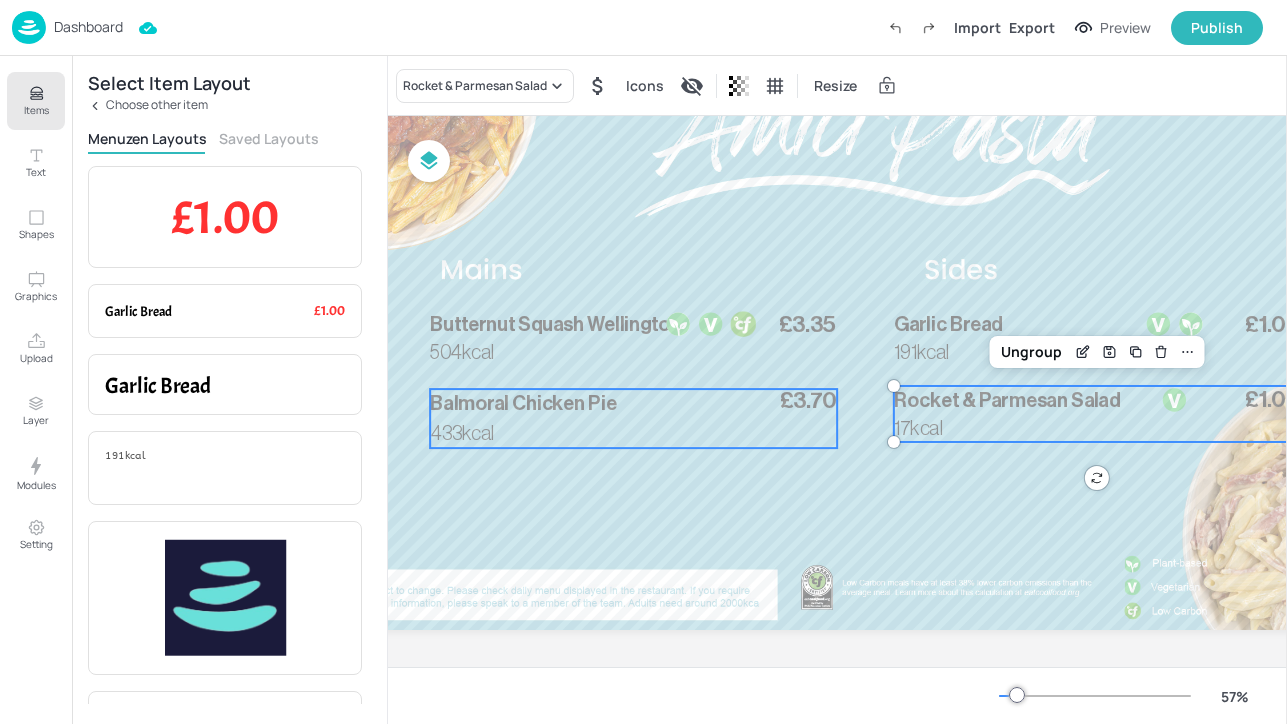 scroll, scrollTop: 167, scrollLeft: 0, axis: vertical 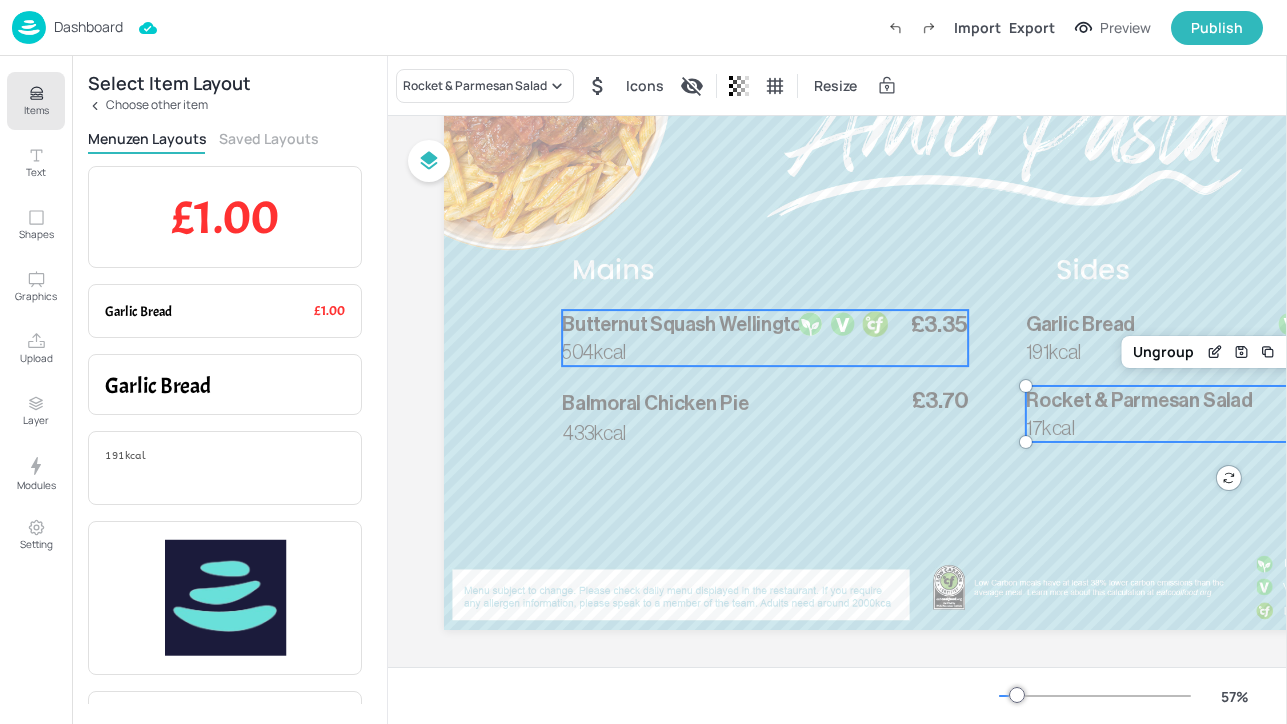 click on "504kcal" at bounding box center [698, 352] 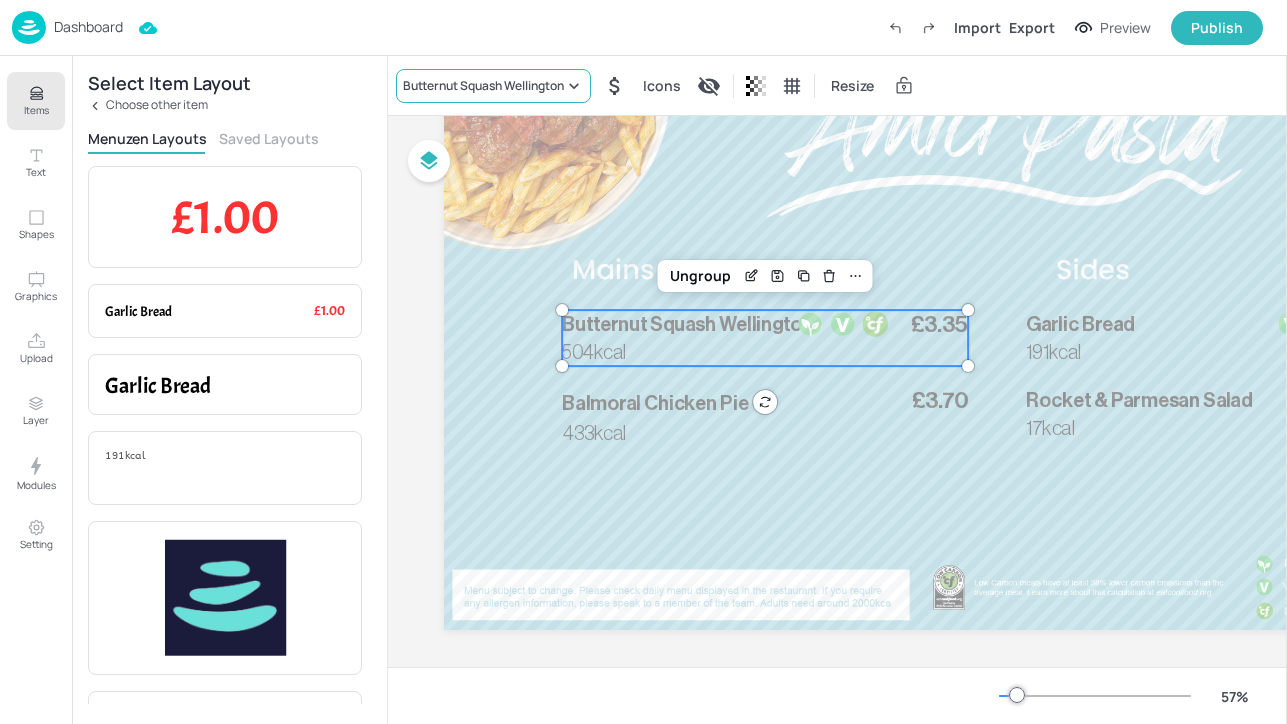 click on "Butternut Squash Wellington" at bounding box center [483, 86] 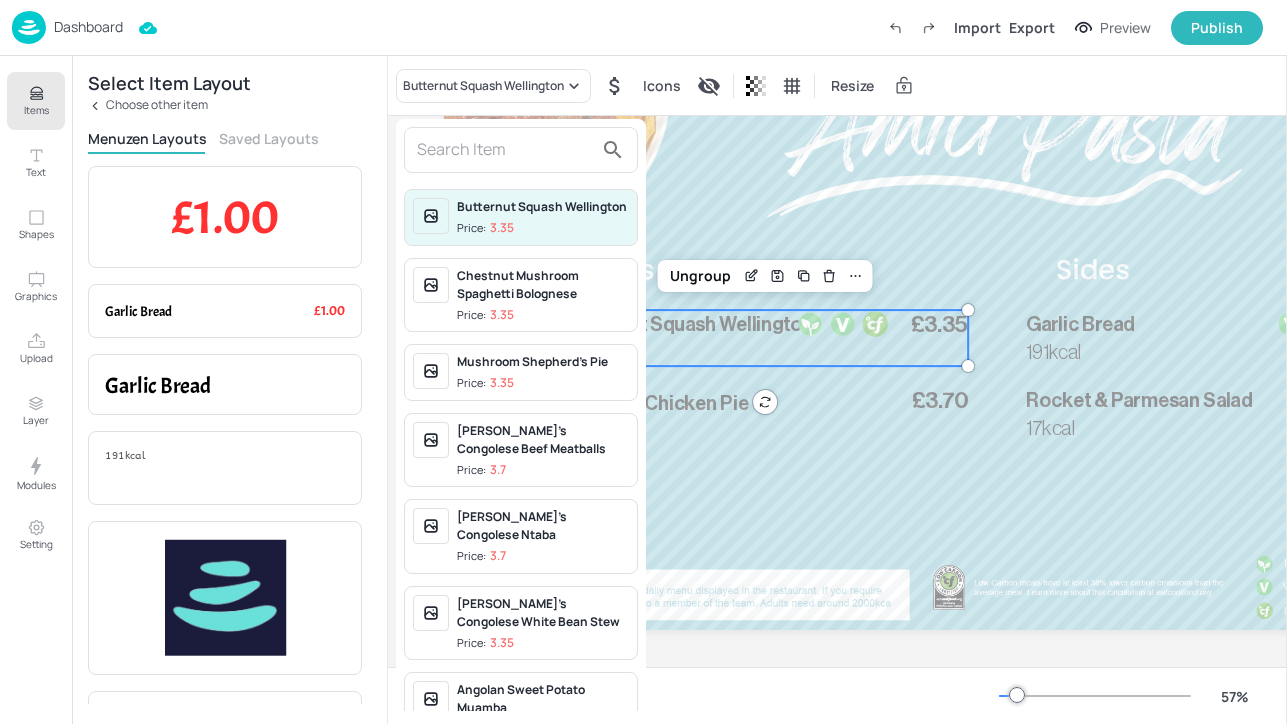 click at bounding box center [505, 150] 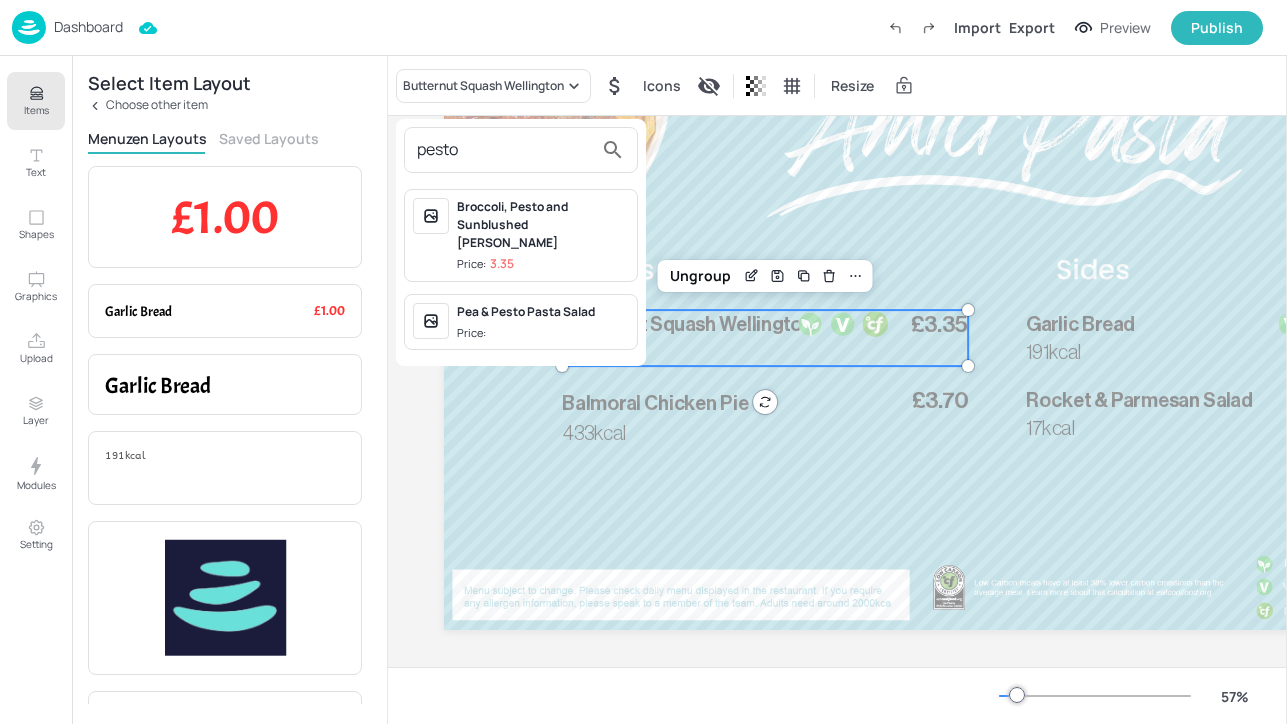 type on "pesto" 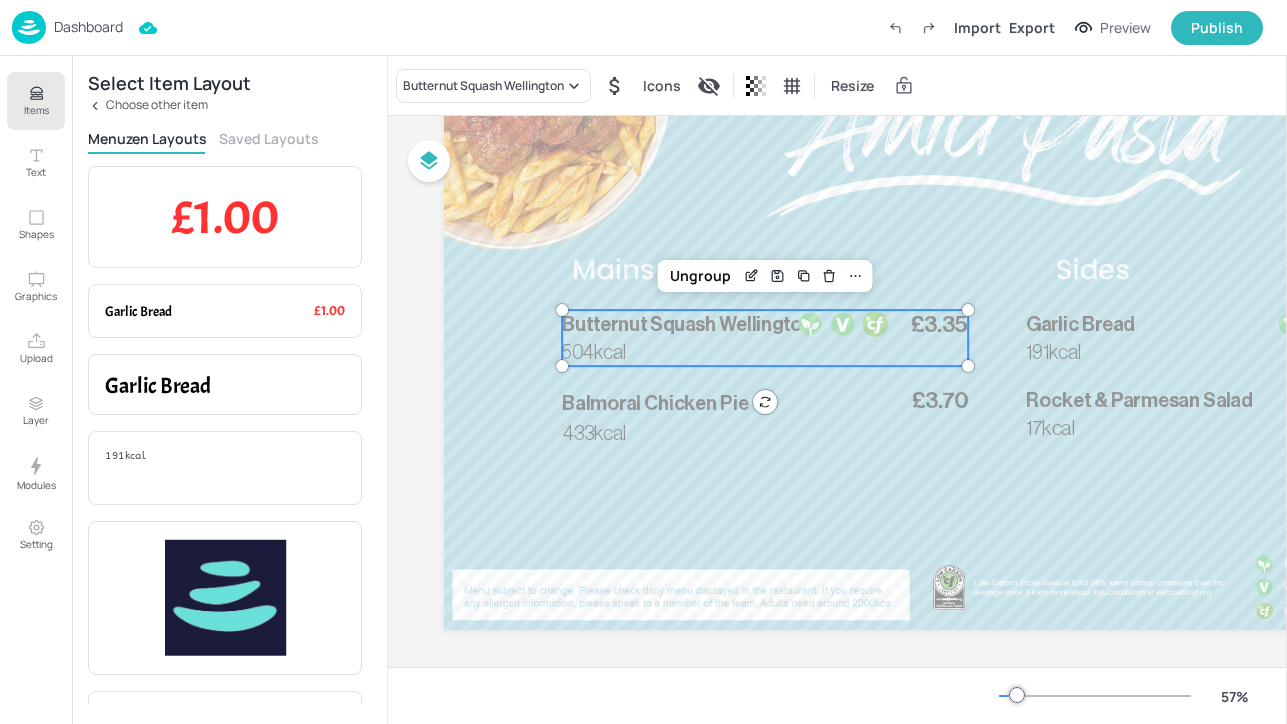 click on "Items" at bounding box center [36, 110] 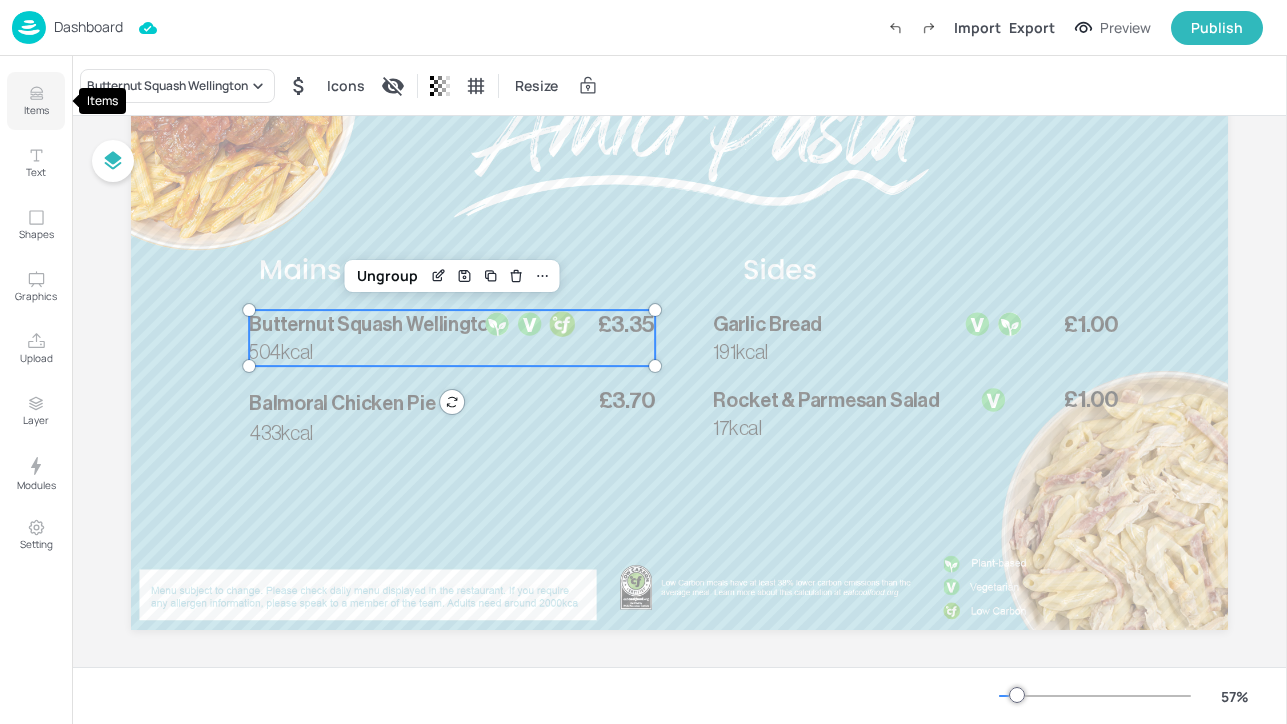 click on "Items" at bounding box center (36, 110) 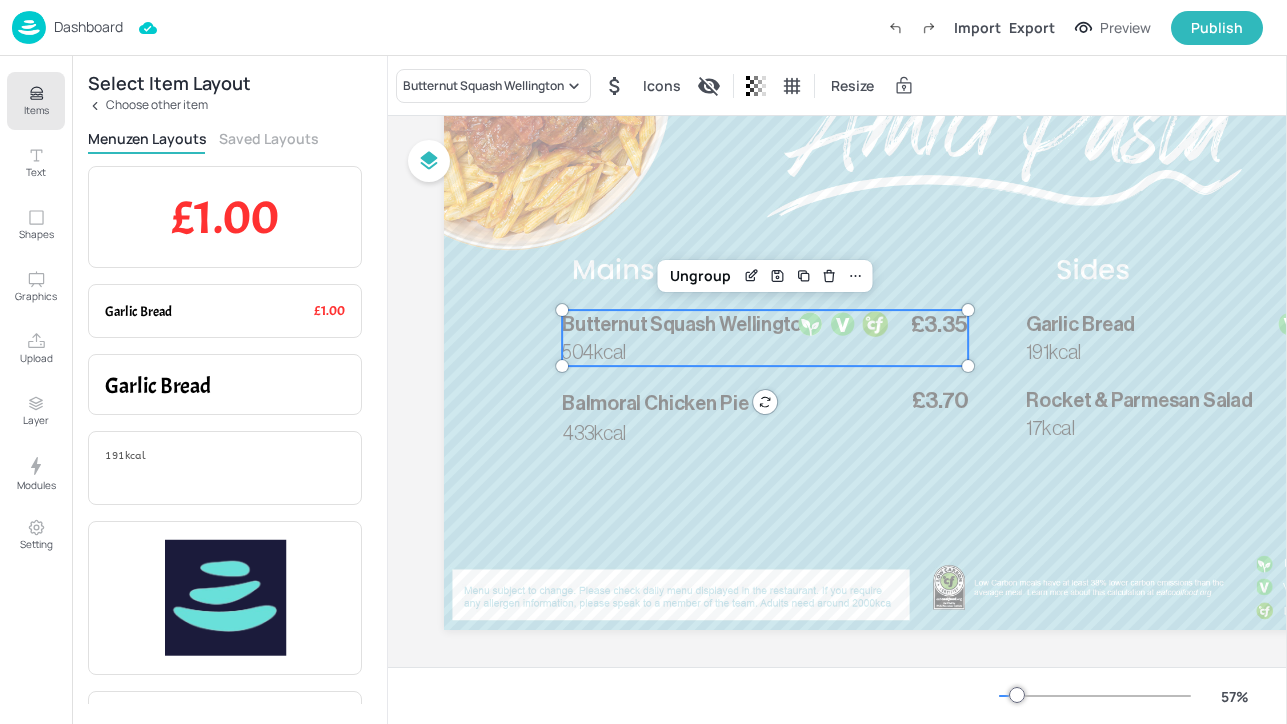 click on "Select Item Layout Choose other item Menuzen Layouts Saved Layouts £1.00 Item Price Garlic Bread £1.00 Item Name + Item Price Garlic Bread Item Name 191kcal Item Description Item Image Garlic Bread 191kcal £1.00 Item Name + Item Description + Item Price Garlic Bread £1.00 Shape + Item Name + Item Price + Item Image Item Icon" at bounding box center [229, 390] 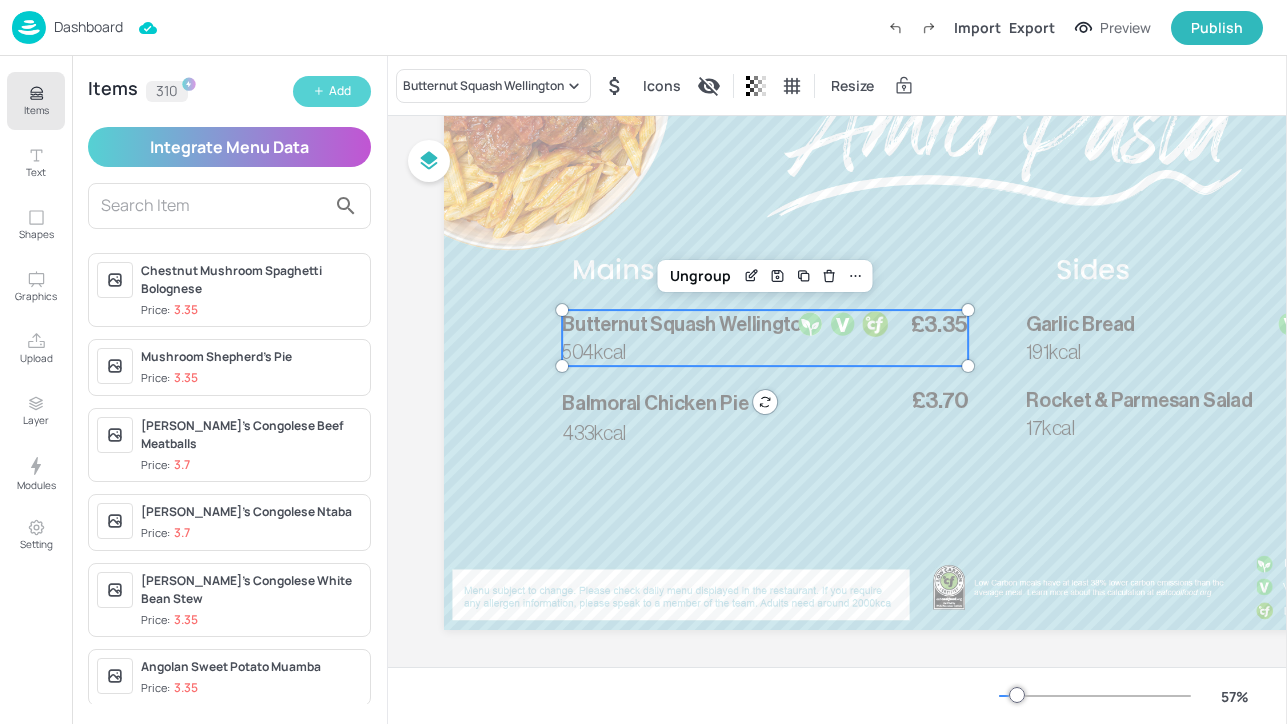 click on "Add" at bounding box center (332, 91) 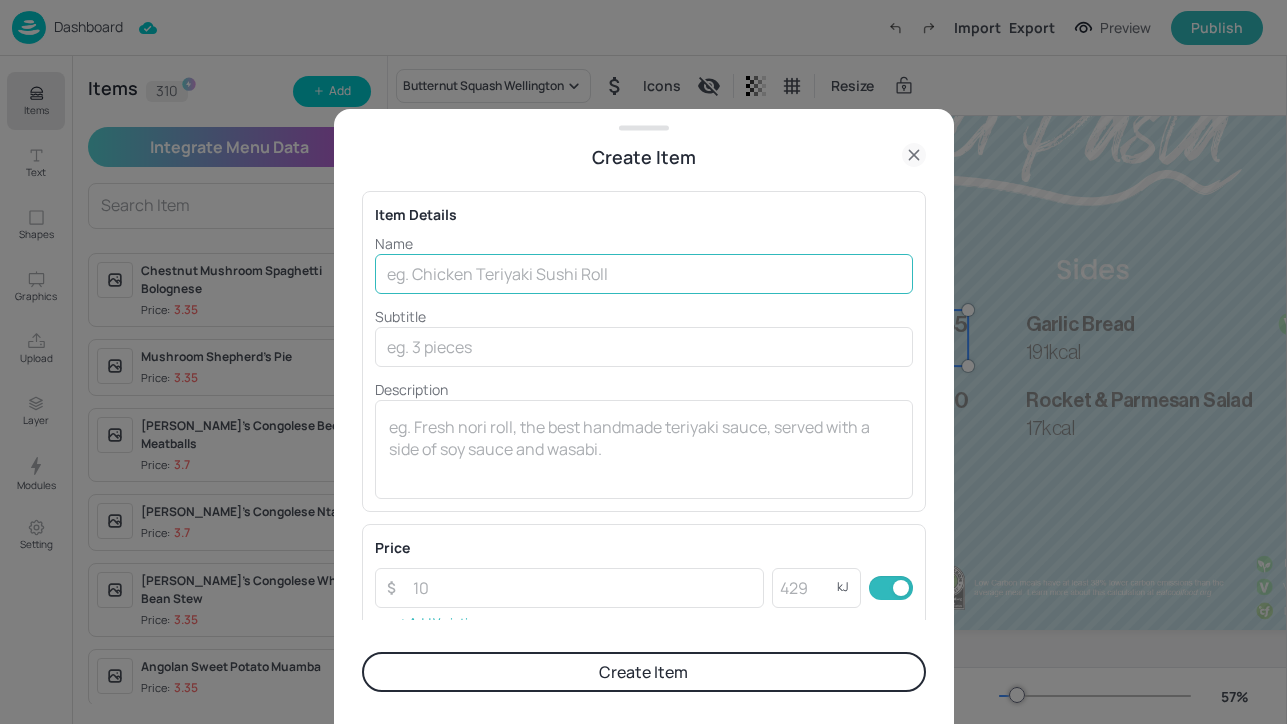 click at bounding box center [644, 274] 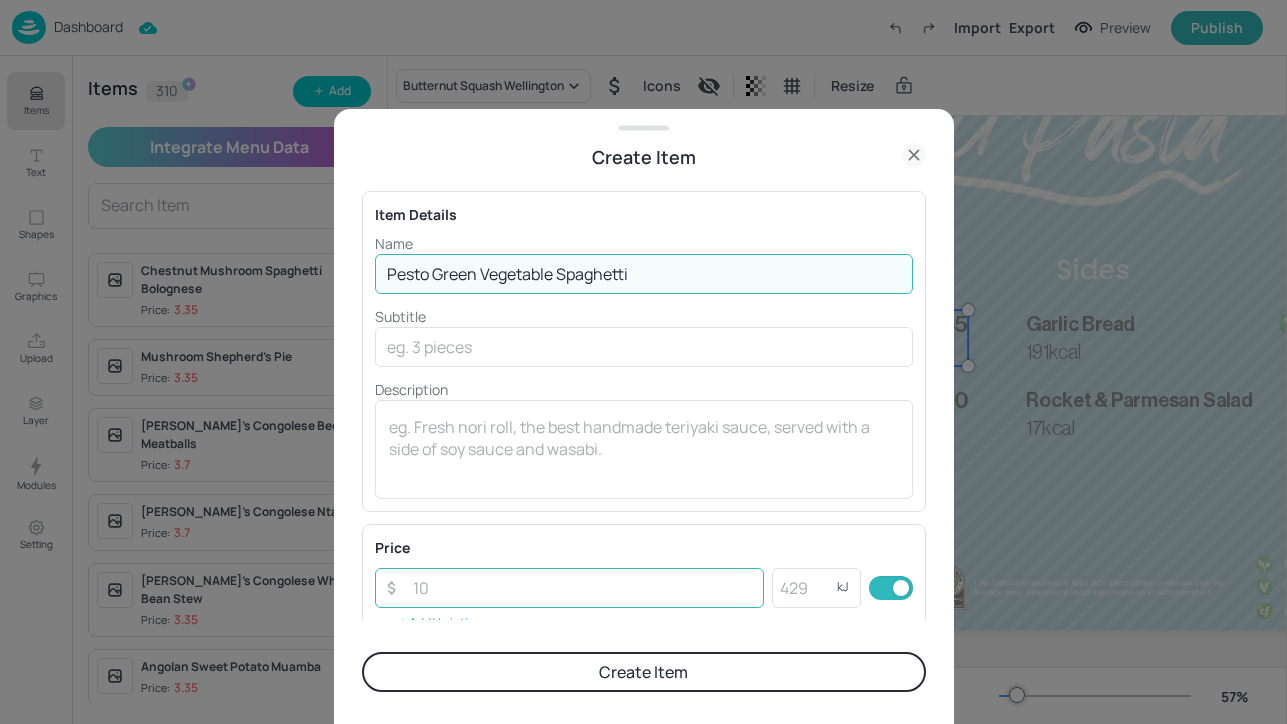 type on "Pesto Green Vegetable Spaghetti" 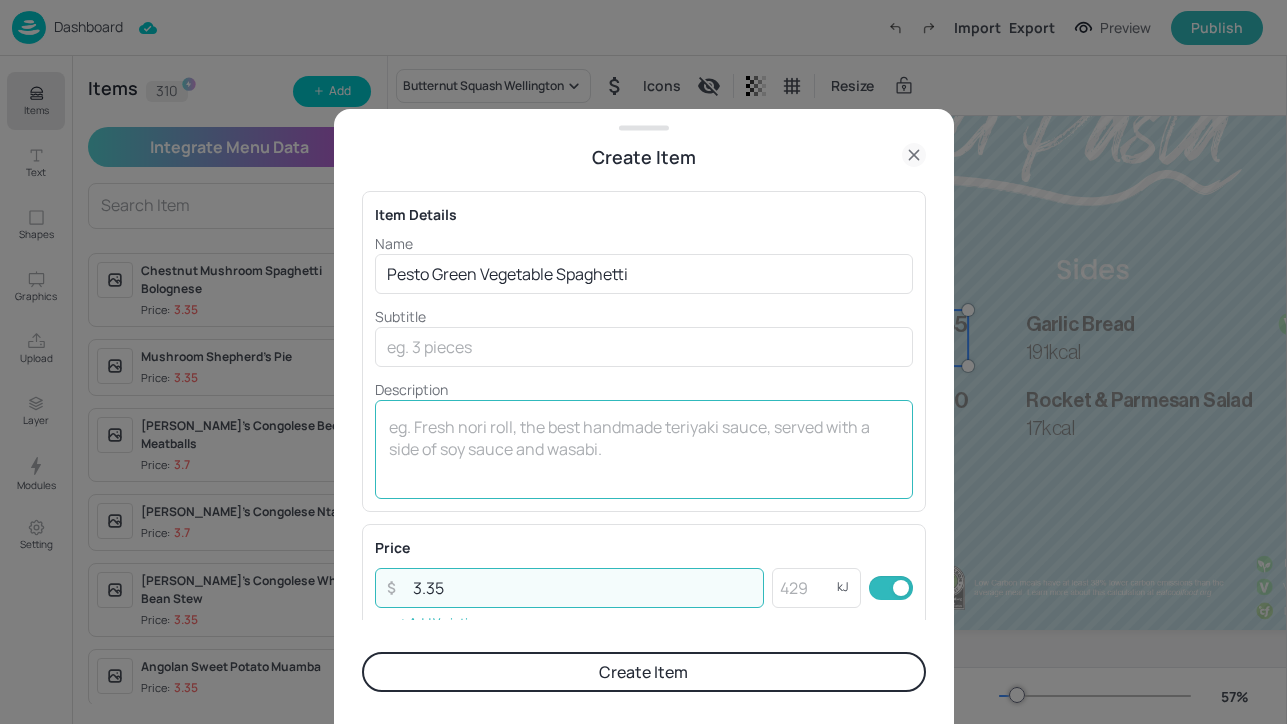 type on "3.35" 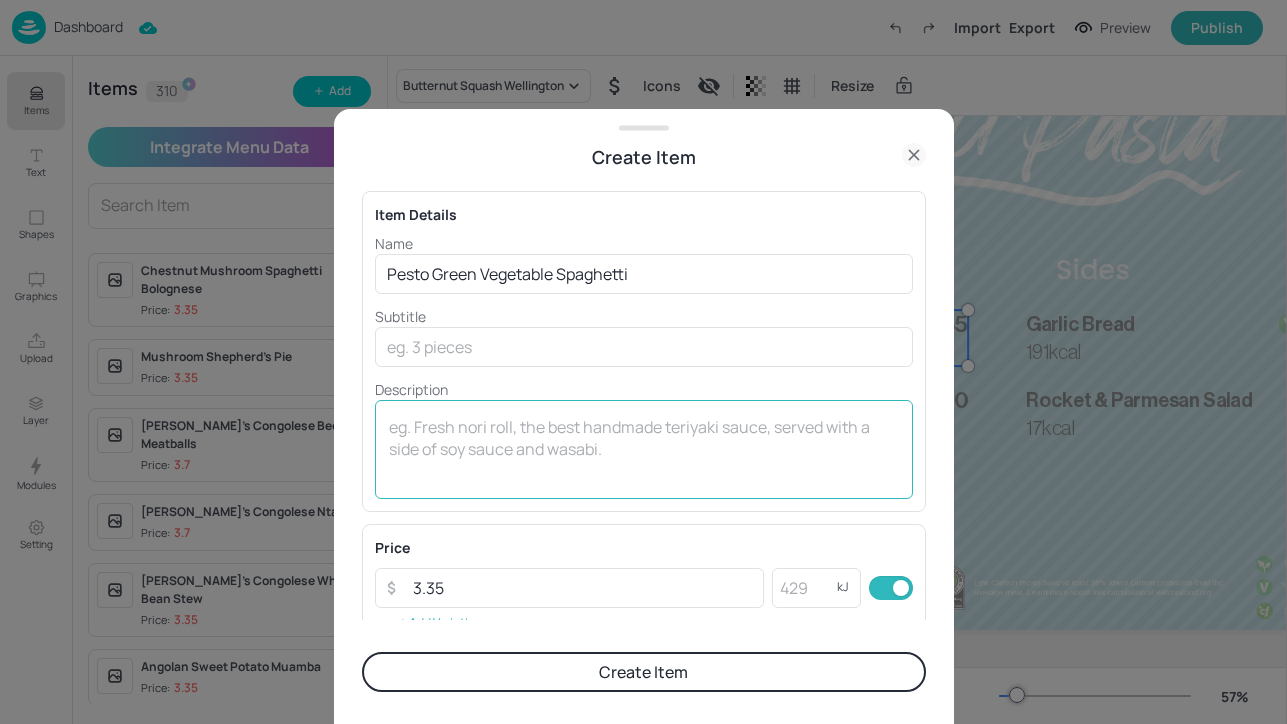 click on "x ​" at bounding box center [644, 449] 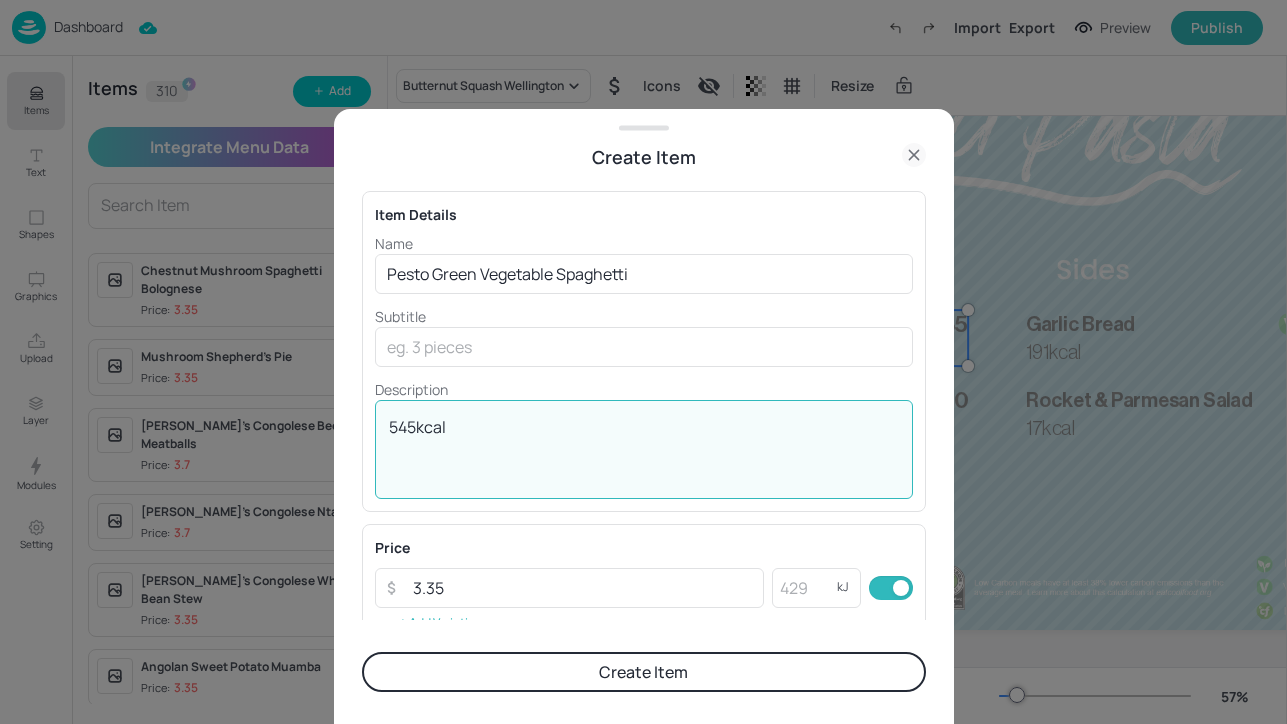 scroll, scrollTop: 343, scrollLeft: 0, axis: vertical 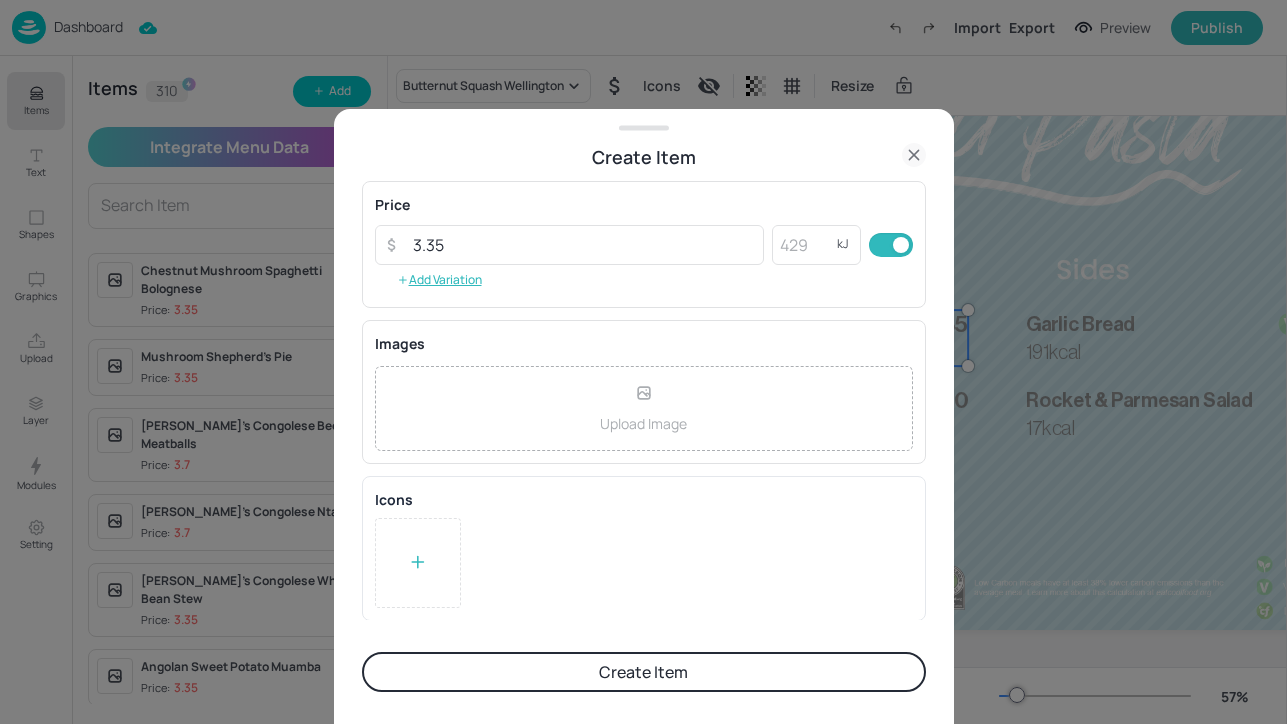 type on "545kcal" 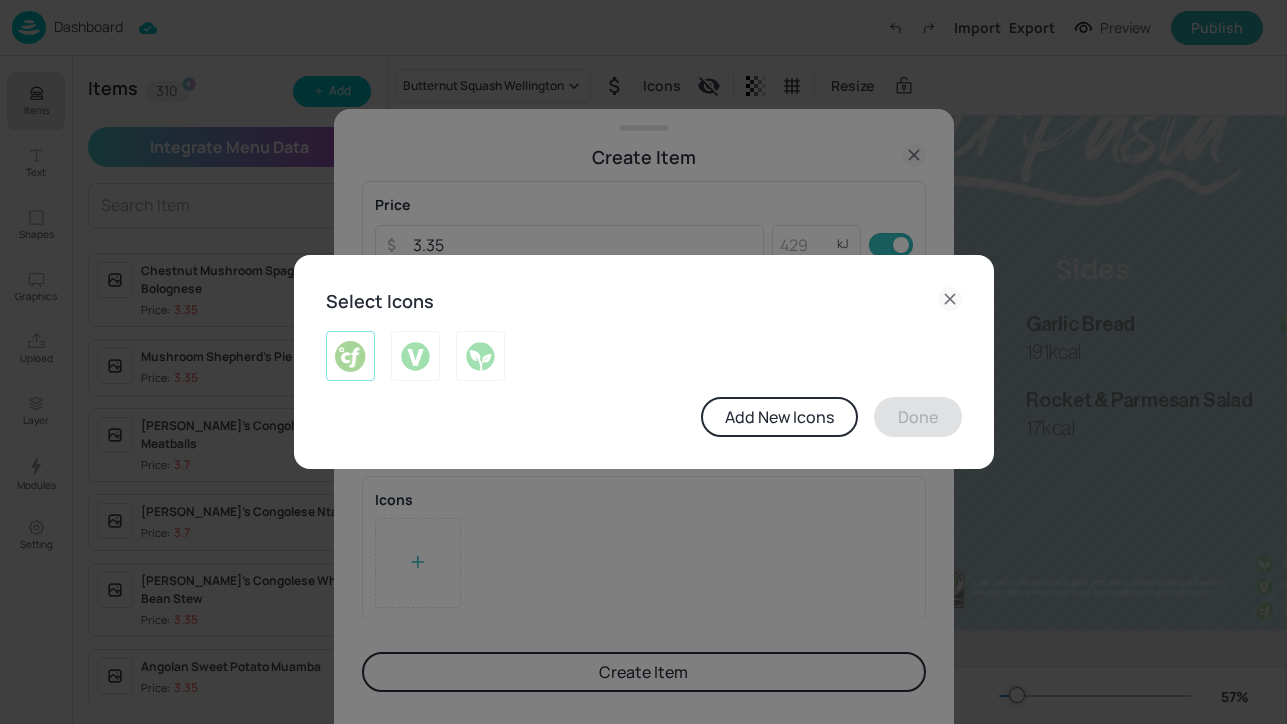 click at bounding box center (350, 356) 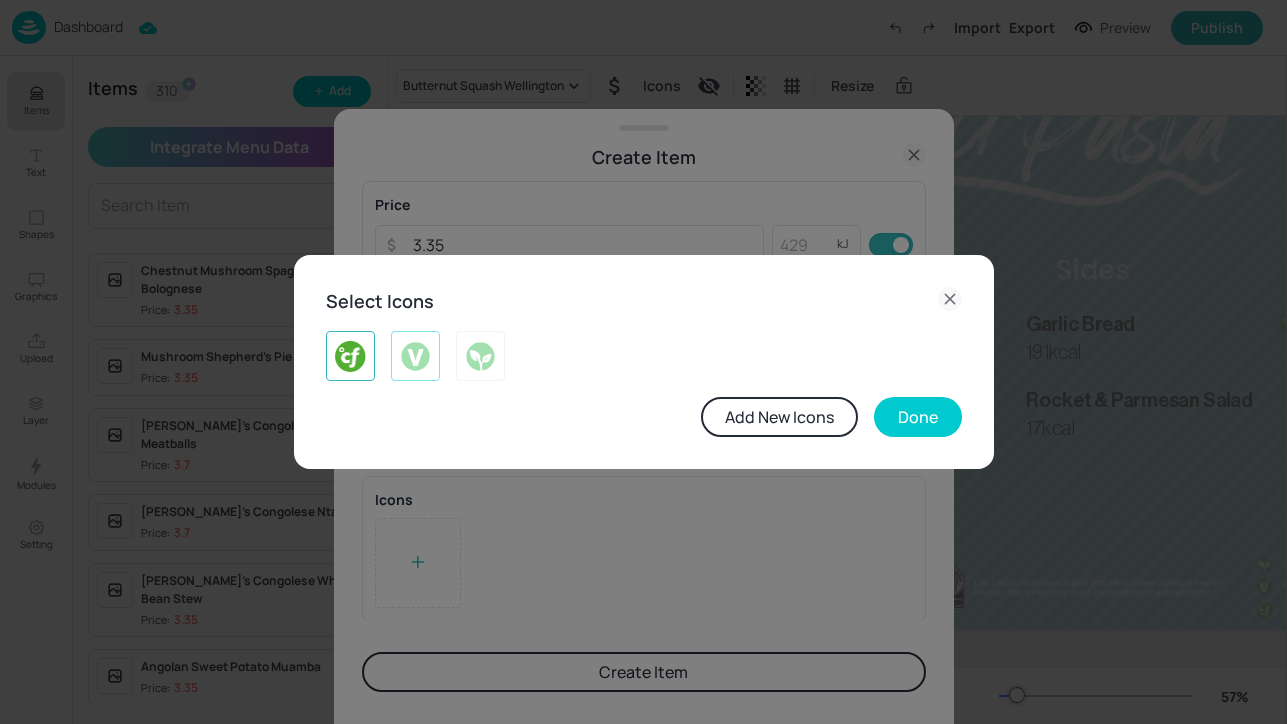 click at bounding box center (415, 356) 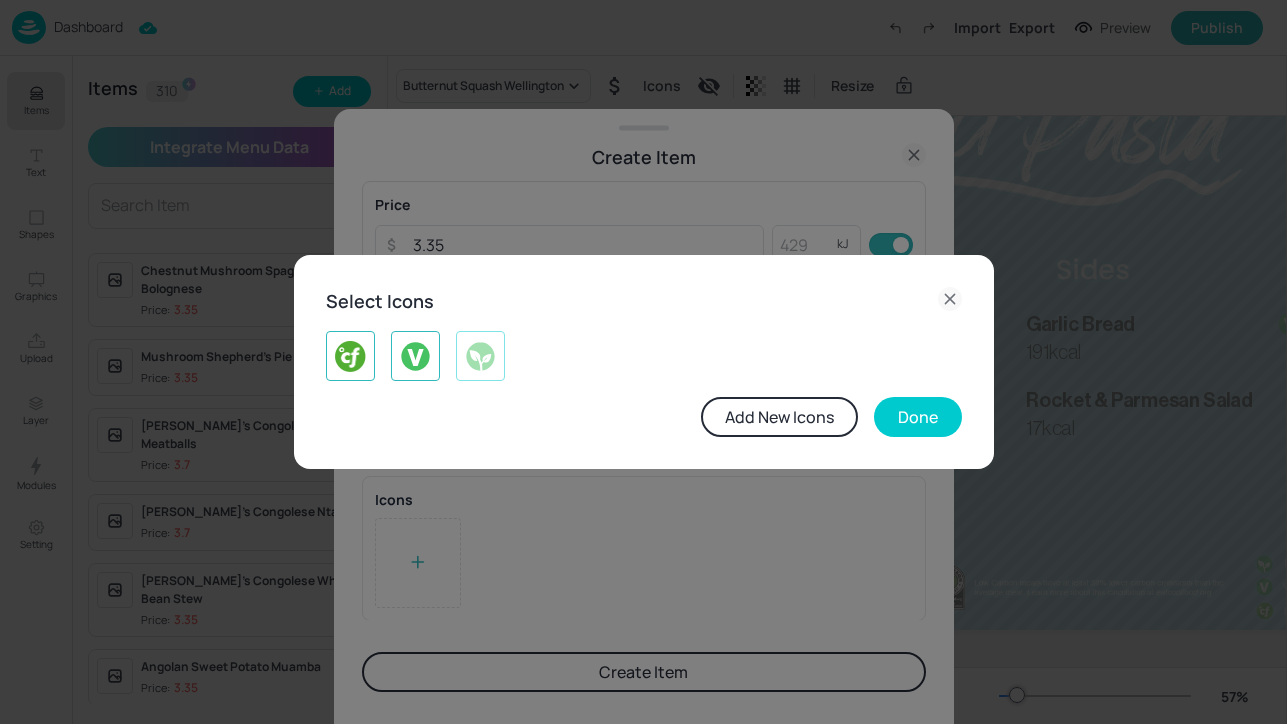 click at bounding box center (480, 356) 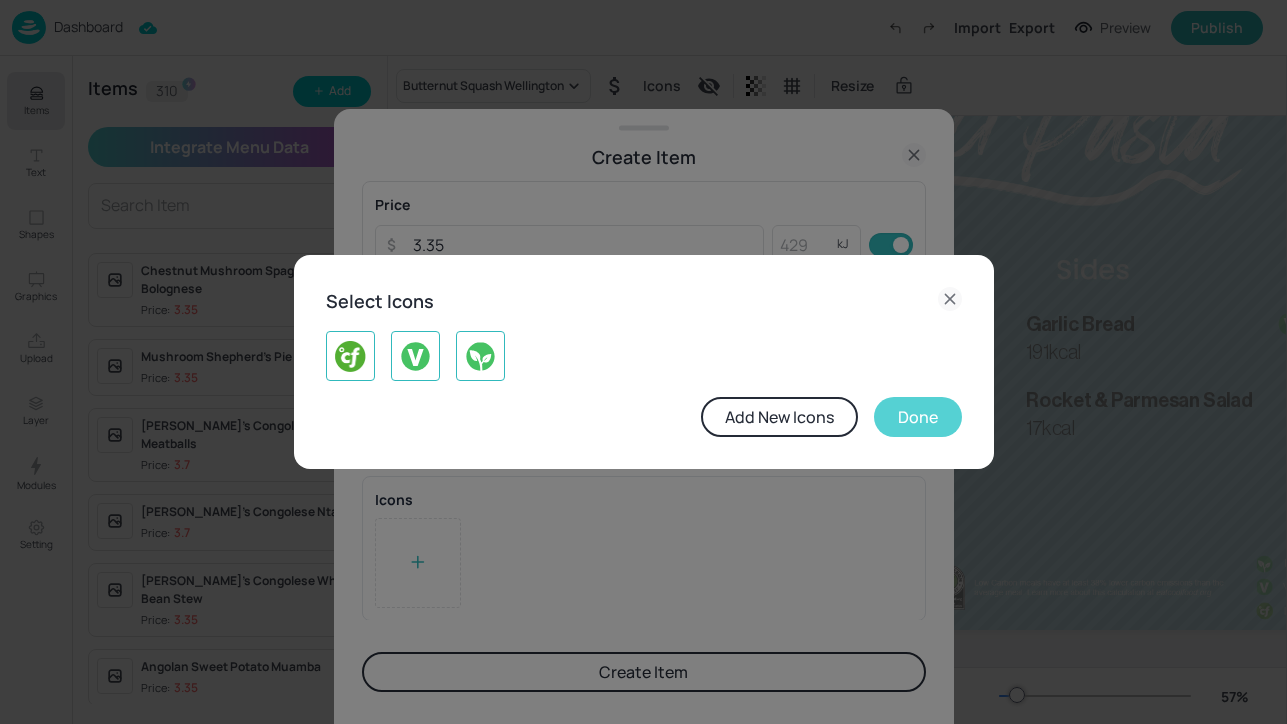 click on "Done" at bounding box center (918, 417) 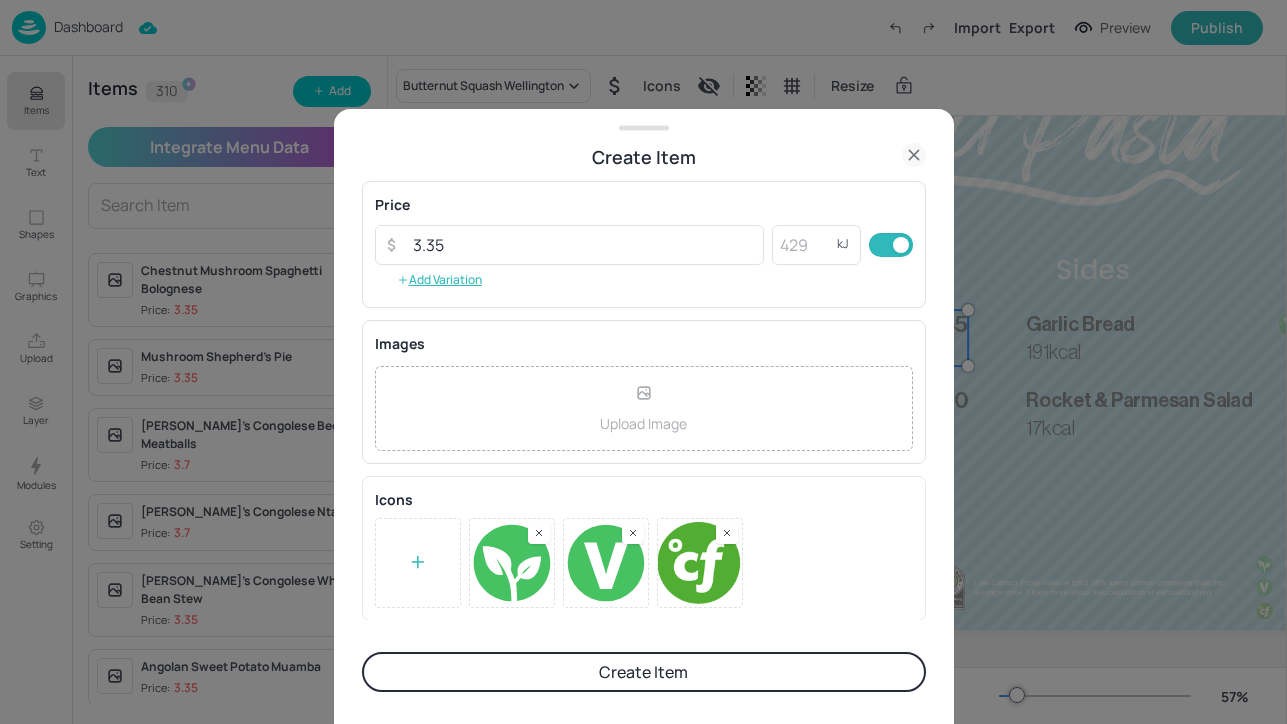 click on "Create Item" at bounding box center (644, 672) 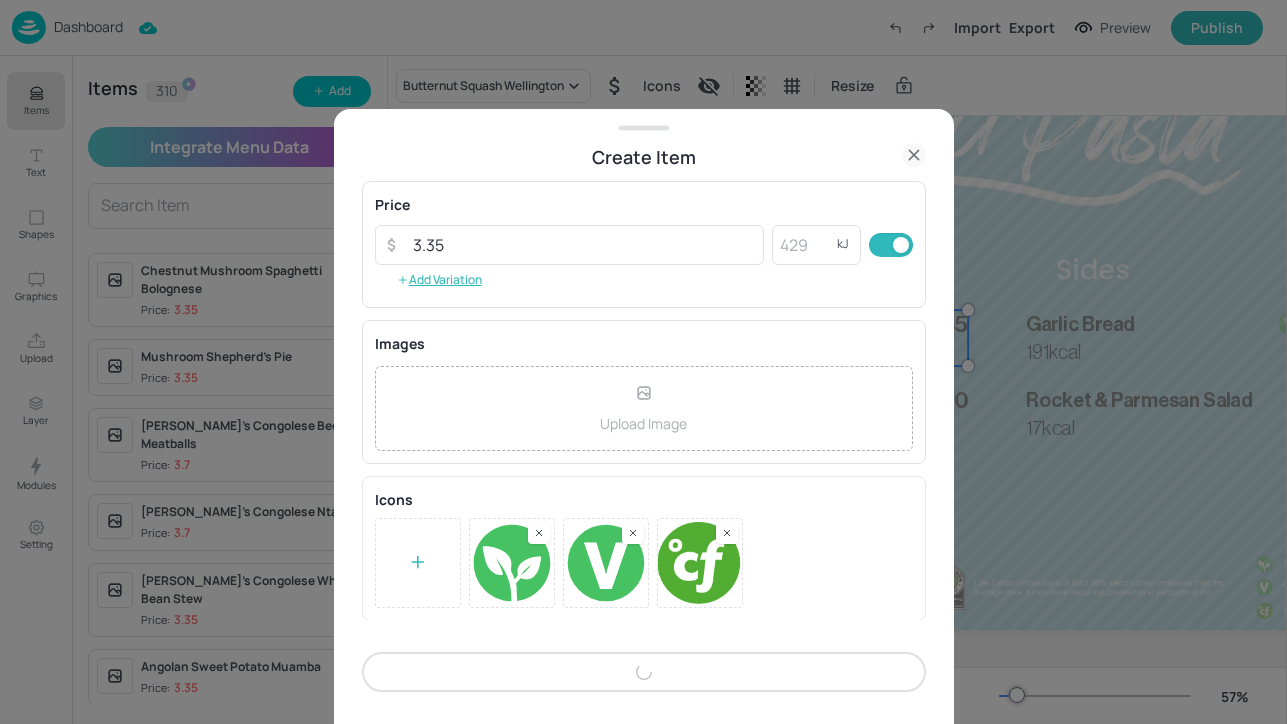 scroll, scrollTop: 341, scrollLeft: 0, axis: vertical 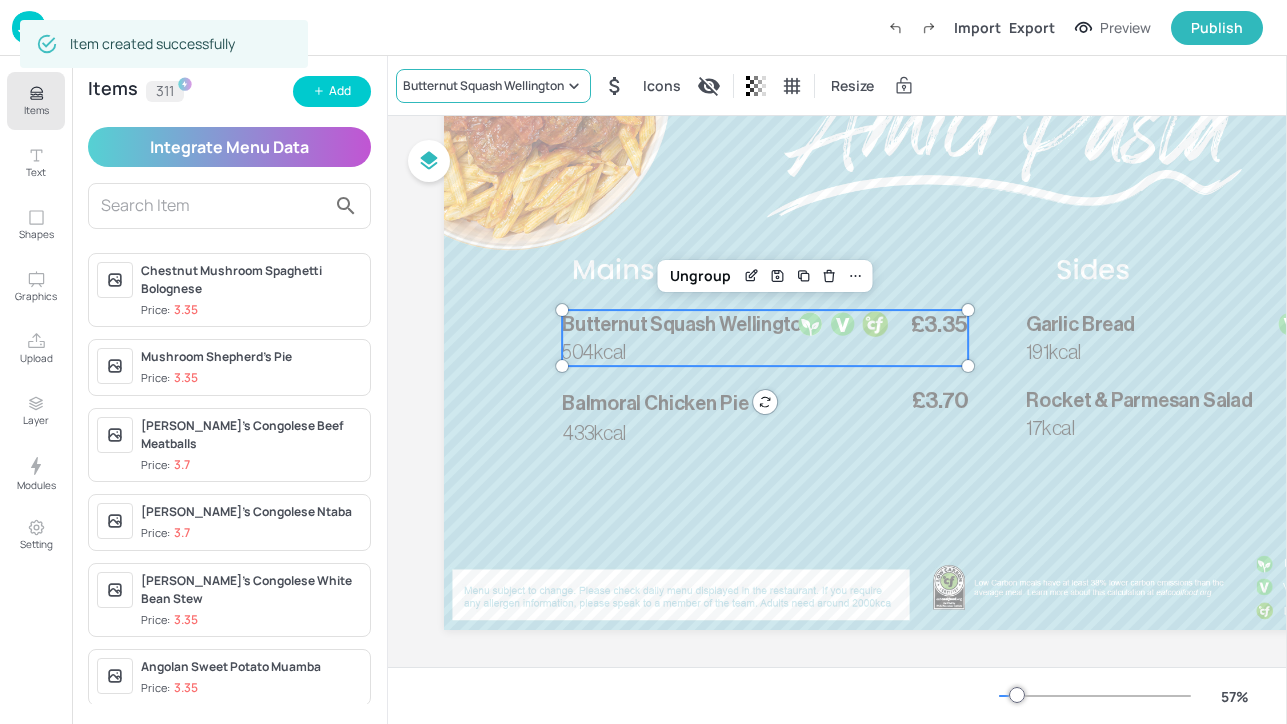 click on "Butternut Squash Wellington" at bounding box center [483, 86] 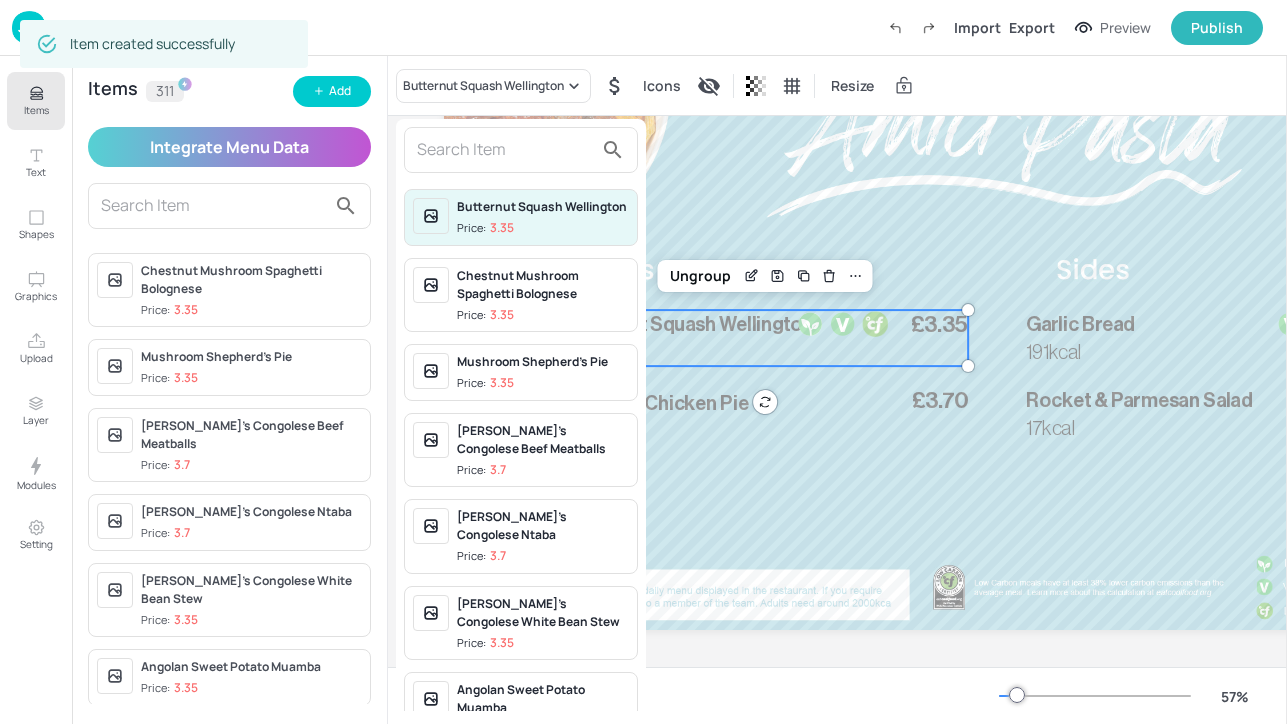 click at bounding box center (505, 150) 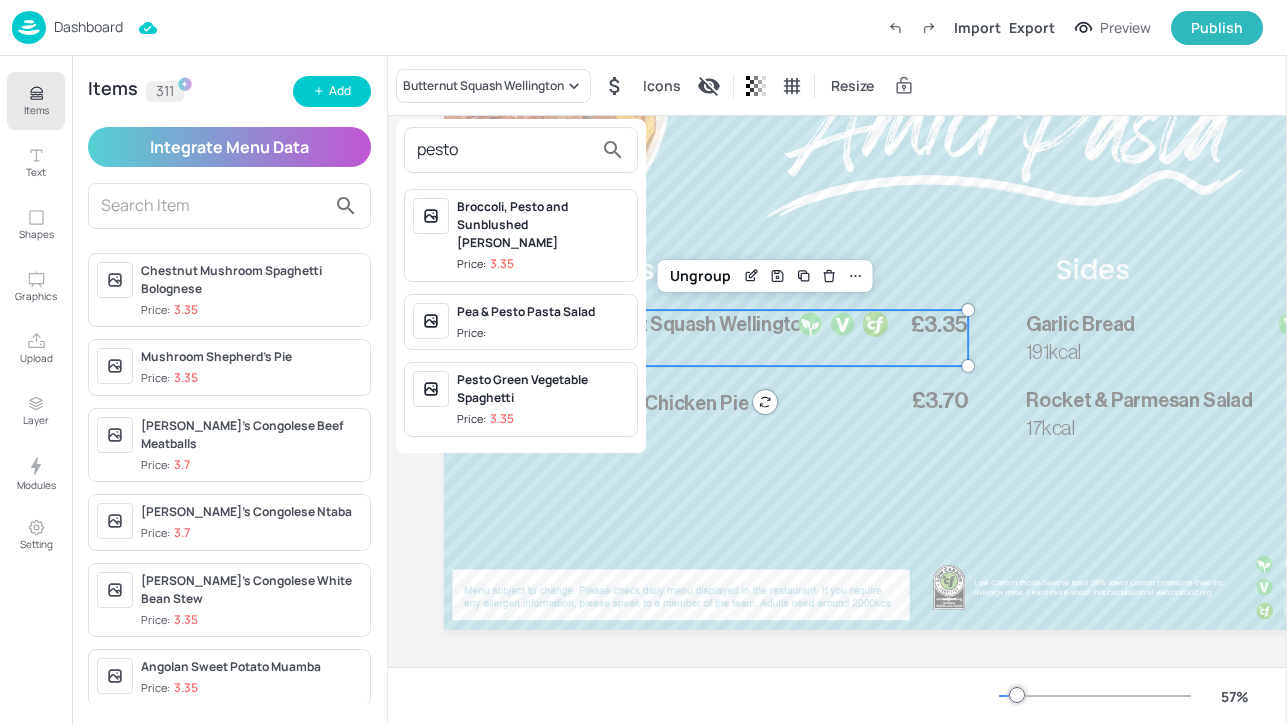 type on "pesto" 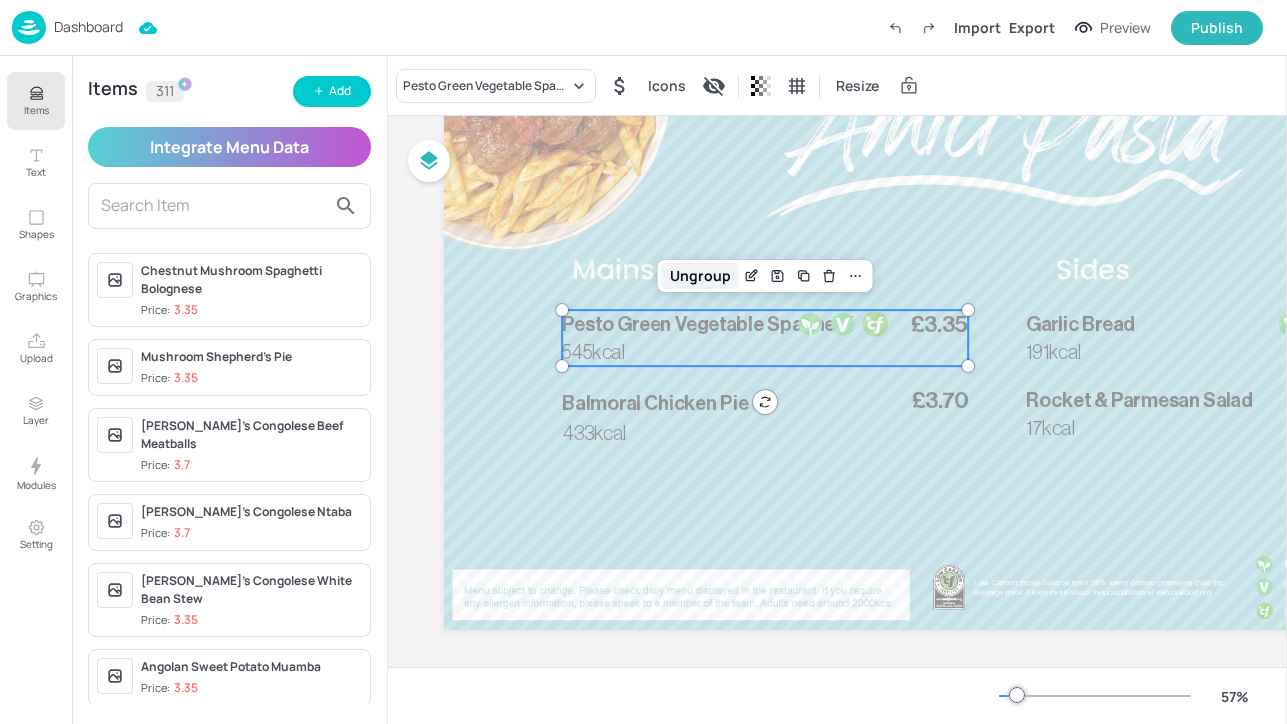 click on "Ungroup" at bounding box center [700, 276] 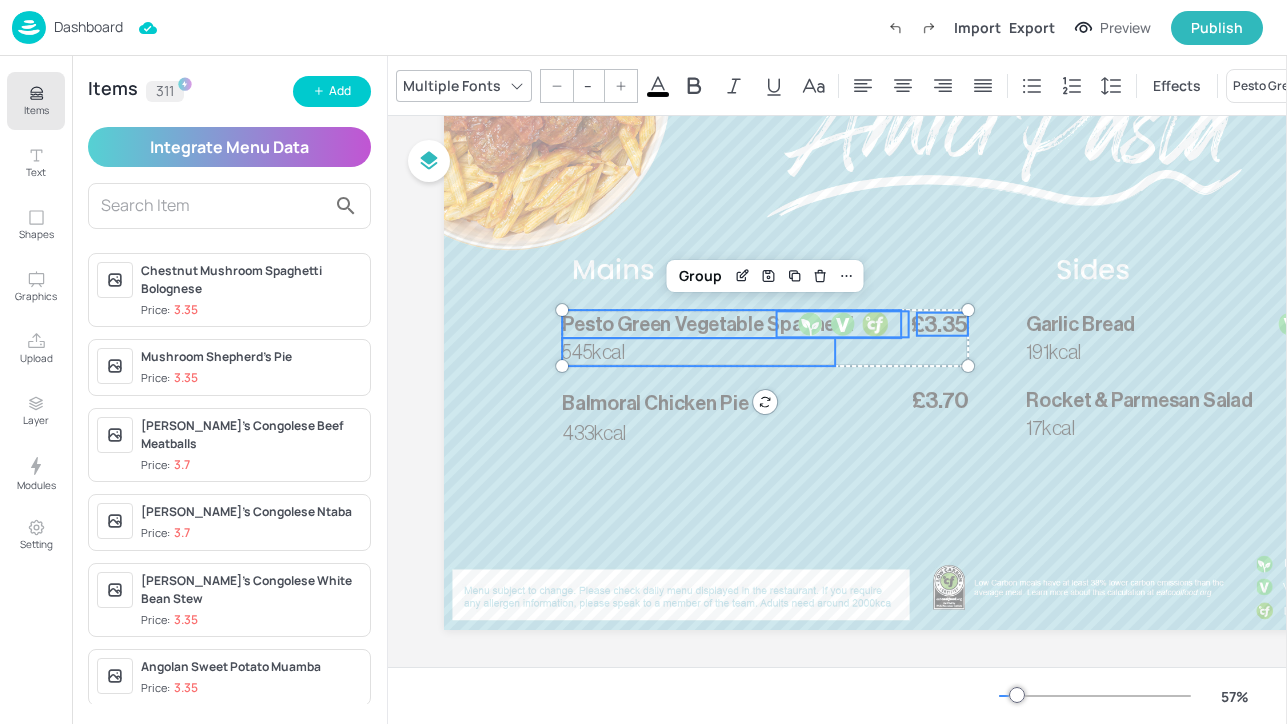 click at bounding box center [843, 324] 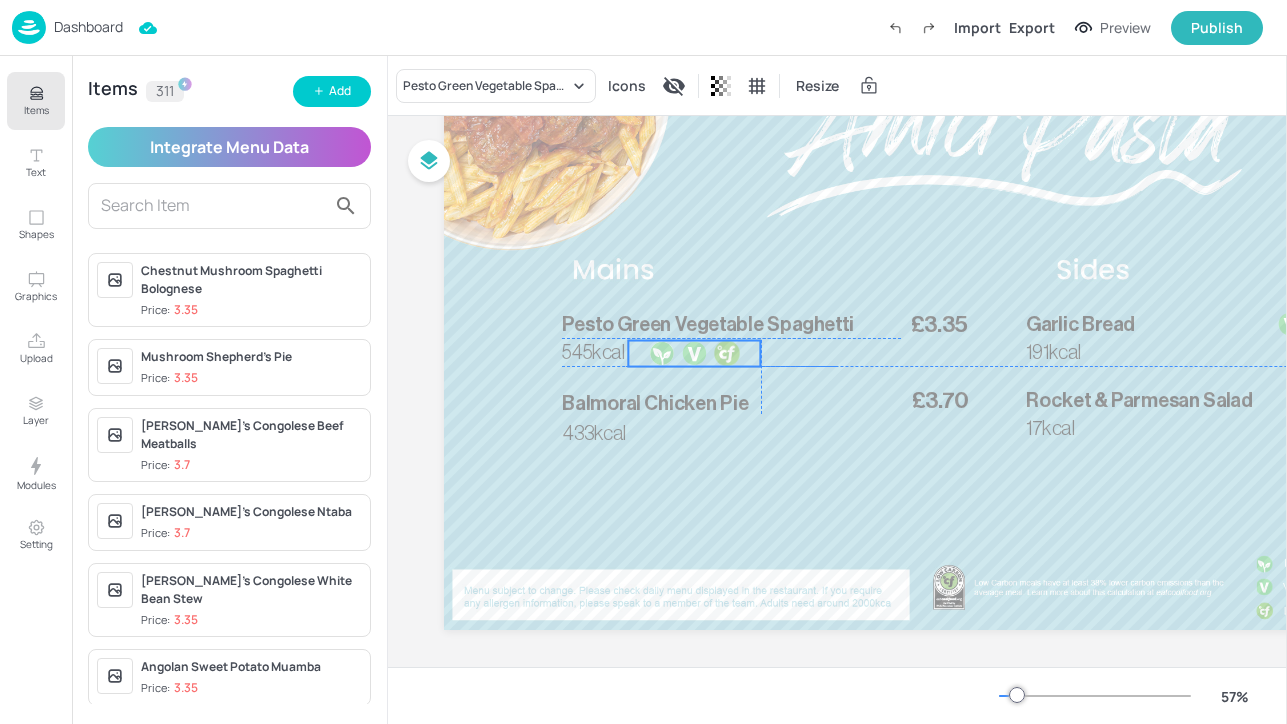 drag, startPoint x: 820, startPoint y: 324, endPoint x: 669, endPoint y: 353, distance: 153.75955 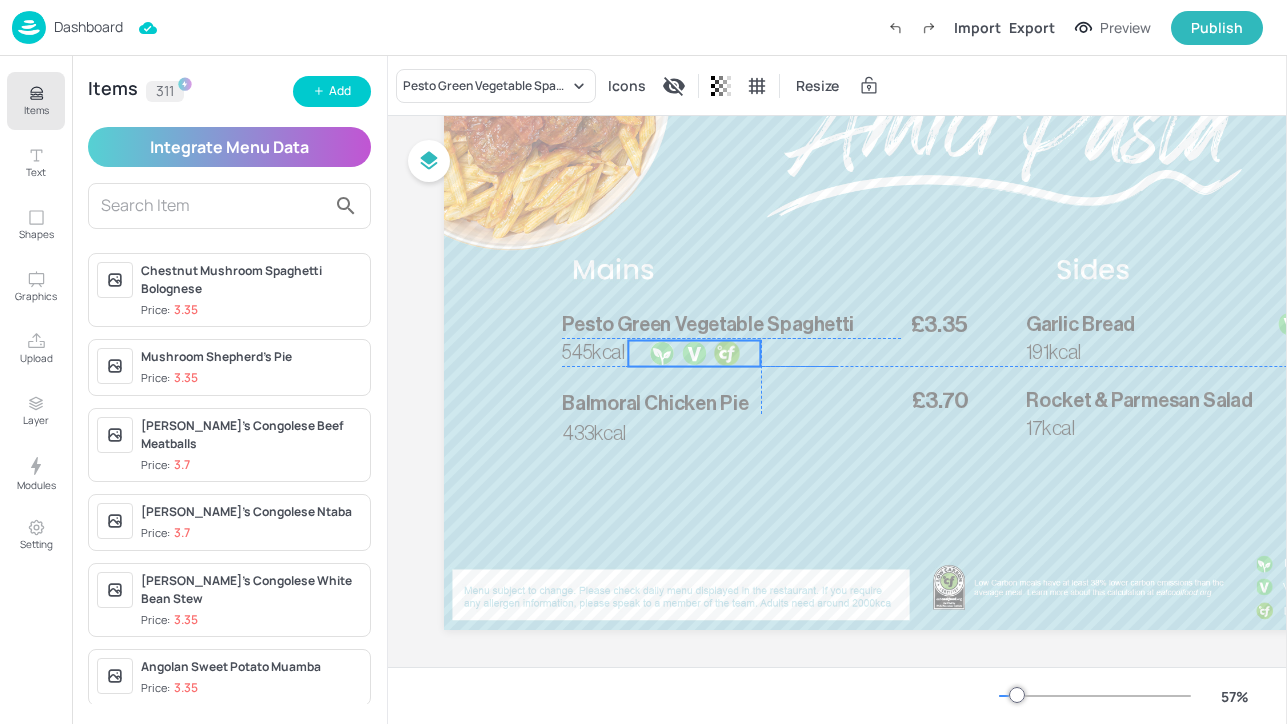 click at bounding box center (662, 354) 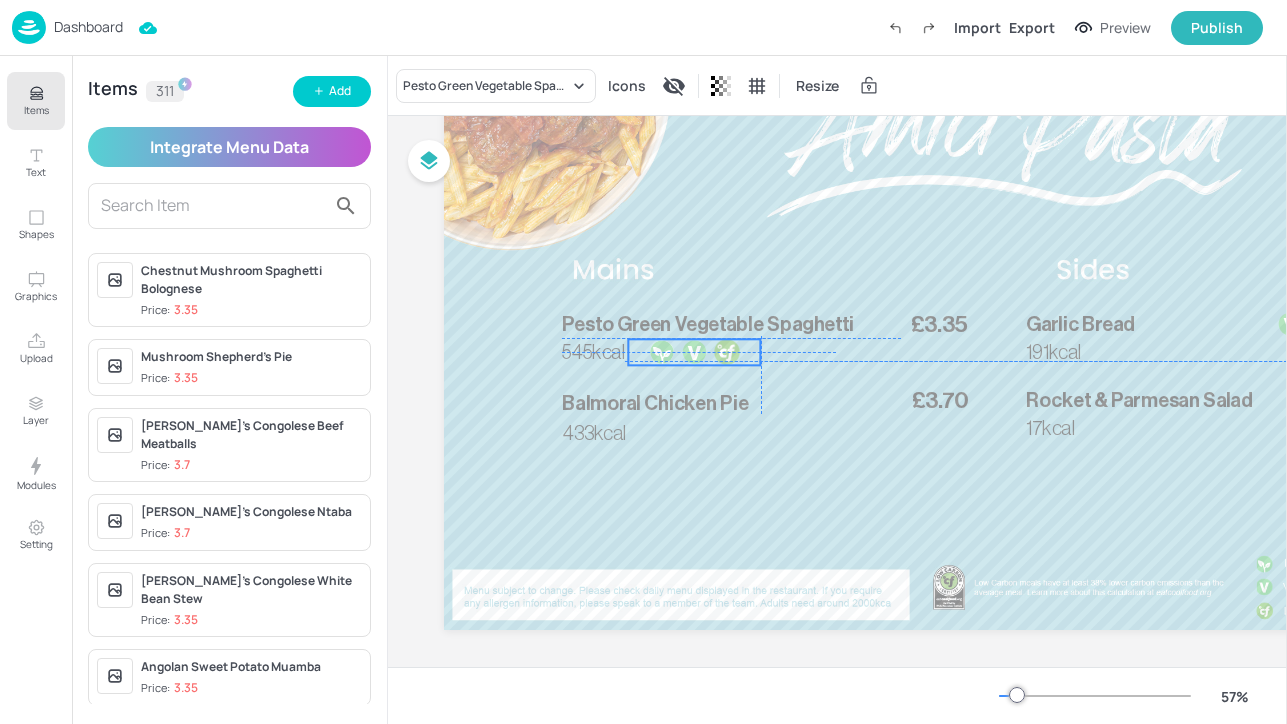 click at bounding box center (662, 352) 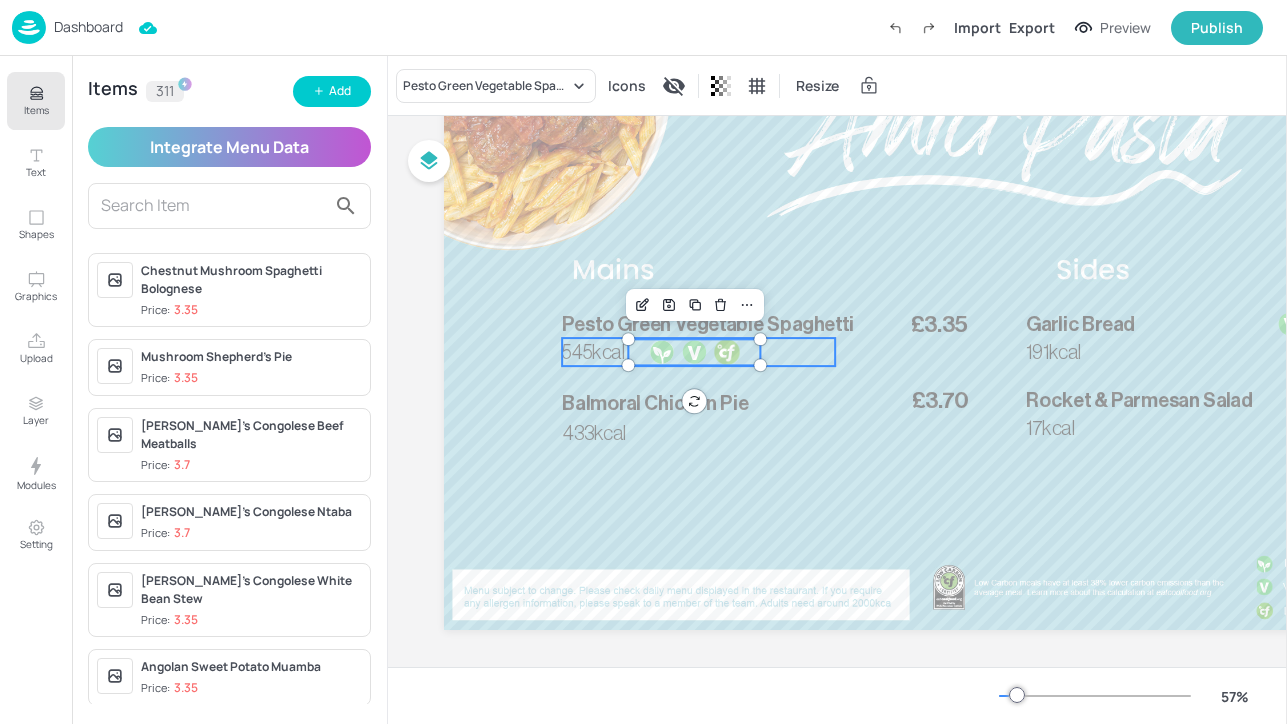 click on "545kcal" at bounding box center (593, 352) 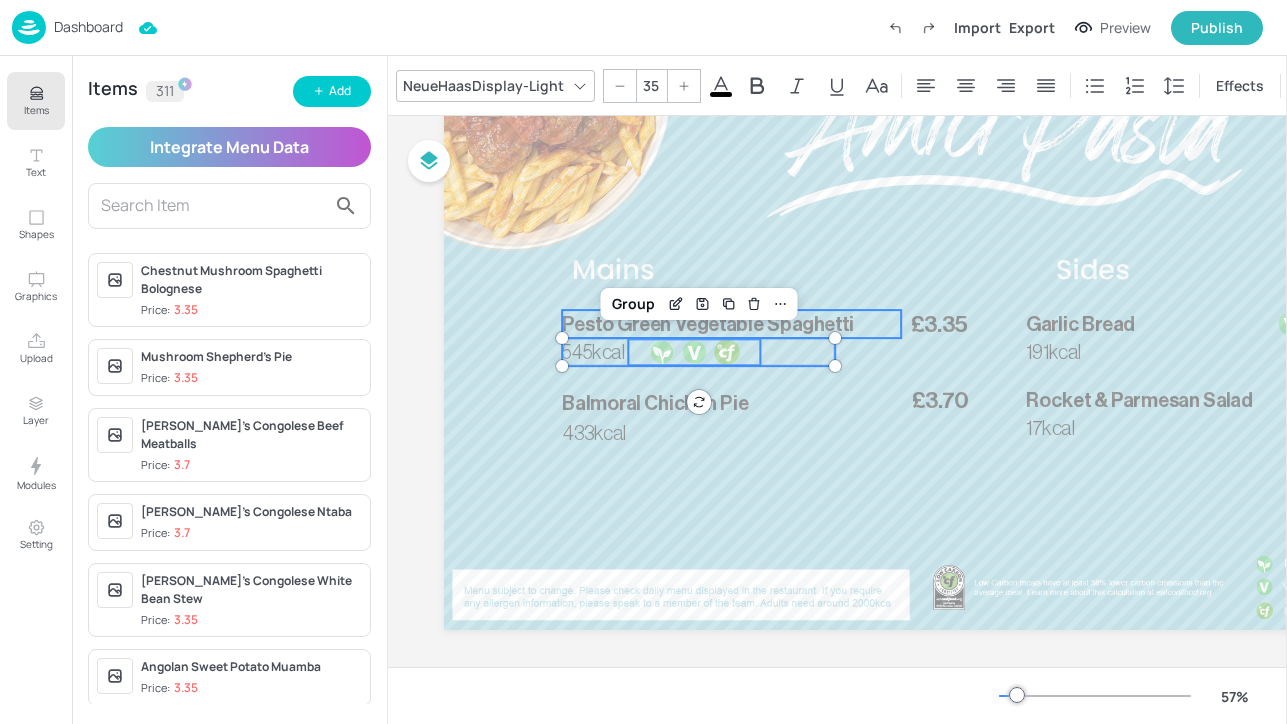 click on "Pesto Green Vegetable Spaghetti" at bounding box center (707, 324) 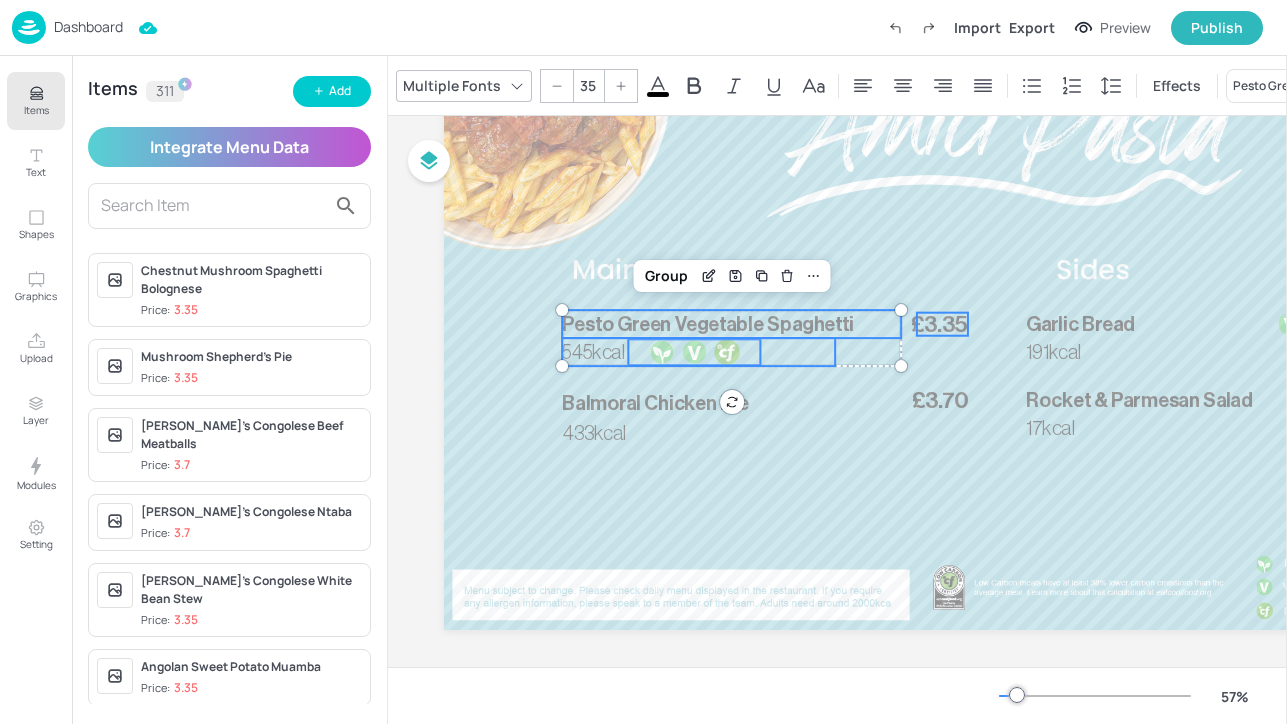 type on "--" 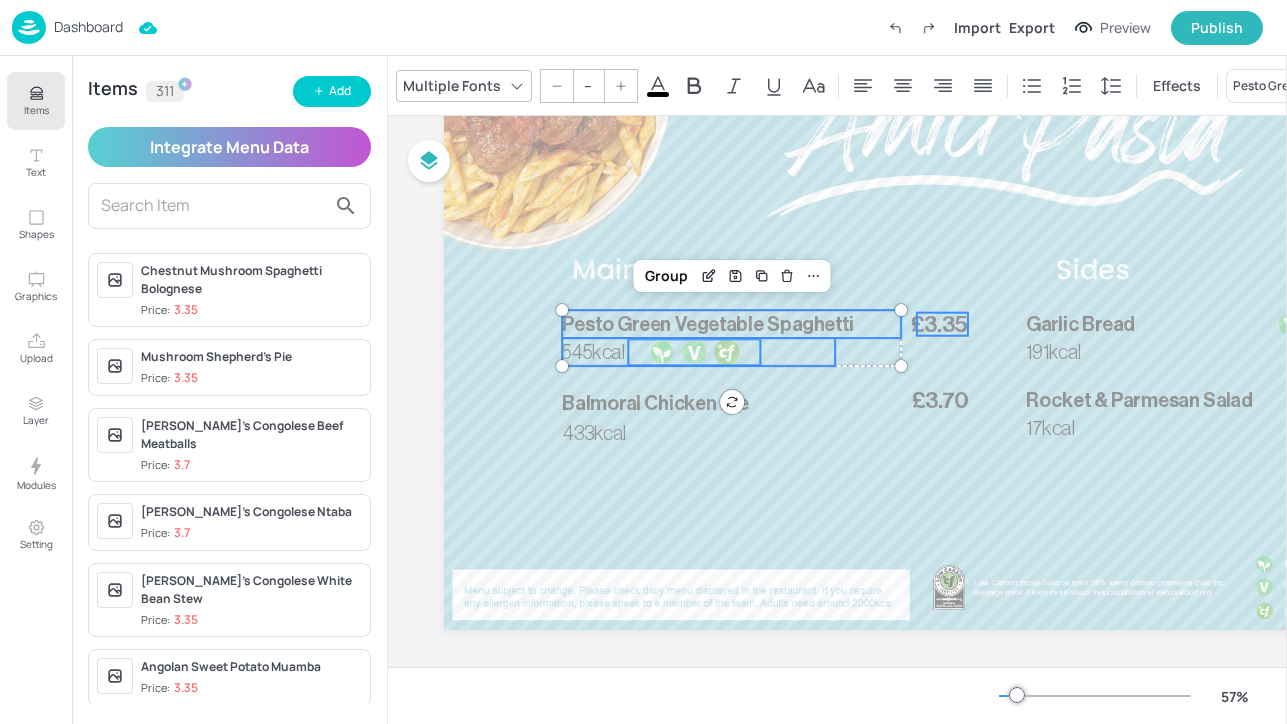 click on "£3.35" at bounding box center (939, 324) 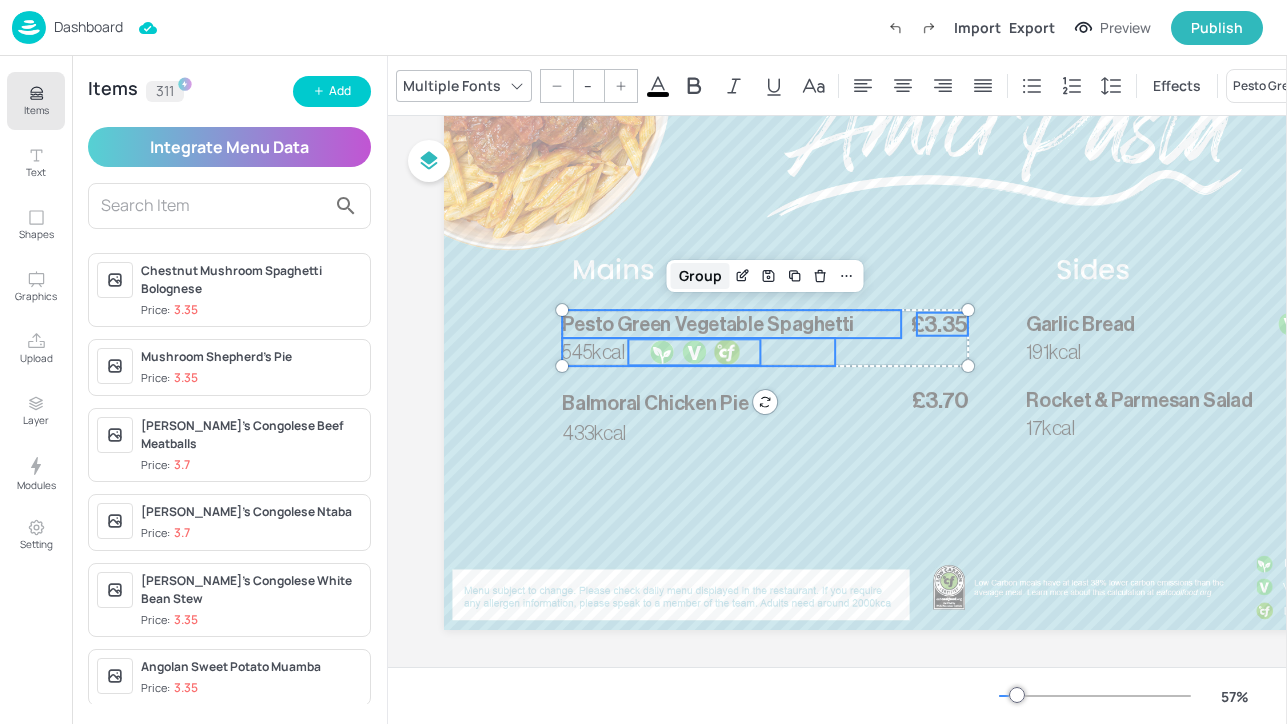 click on "Group" at bounding box center (700, 276) 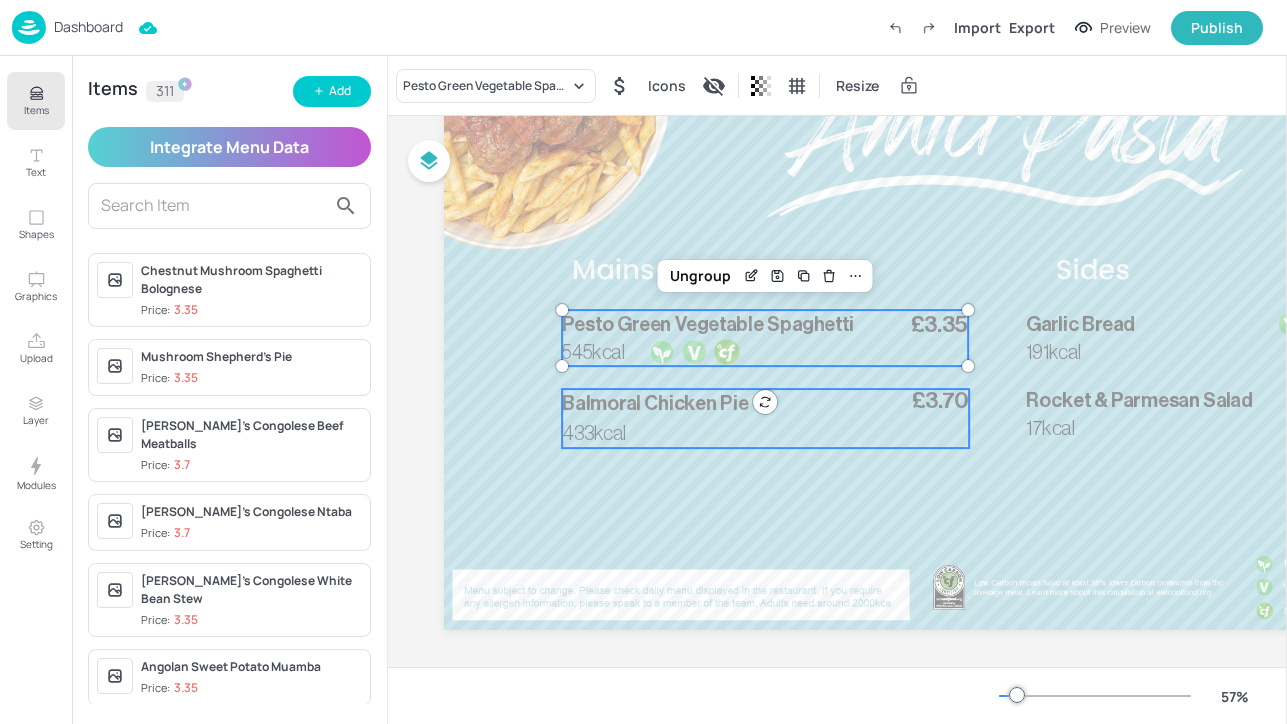 click on "Balmoral Chicken Pie" at bounding box center (721, 403) 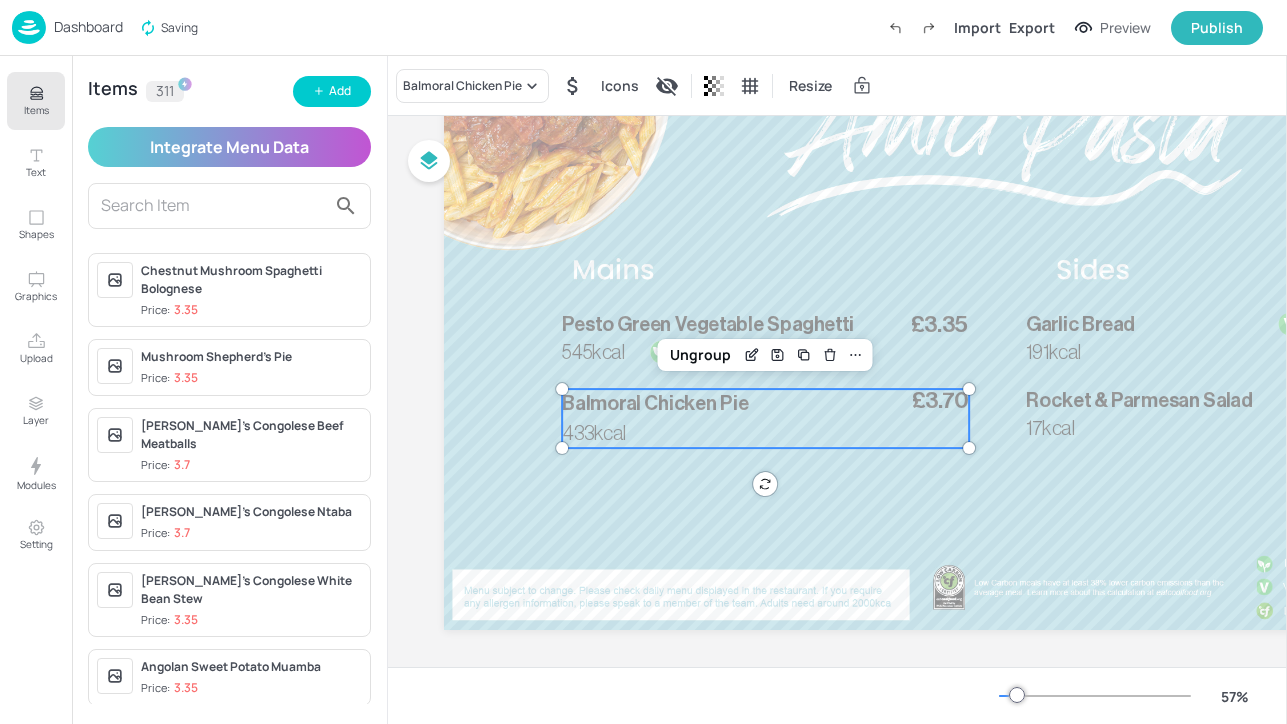 click on "Balmoral Chicken Pie" at bounding box center [655, 403] 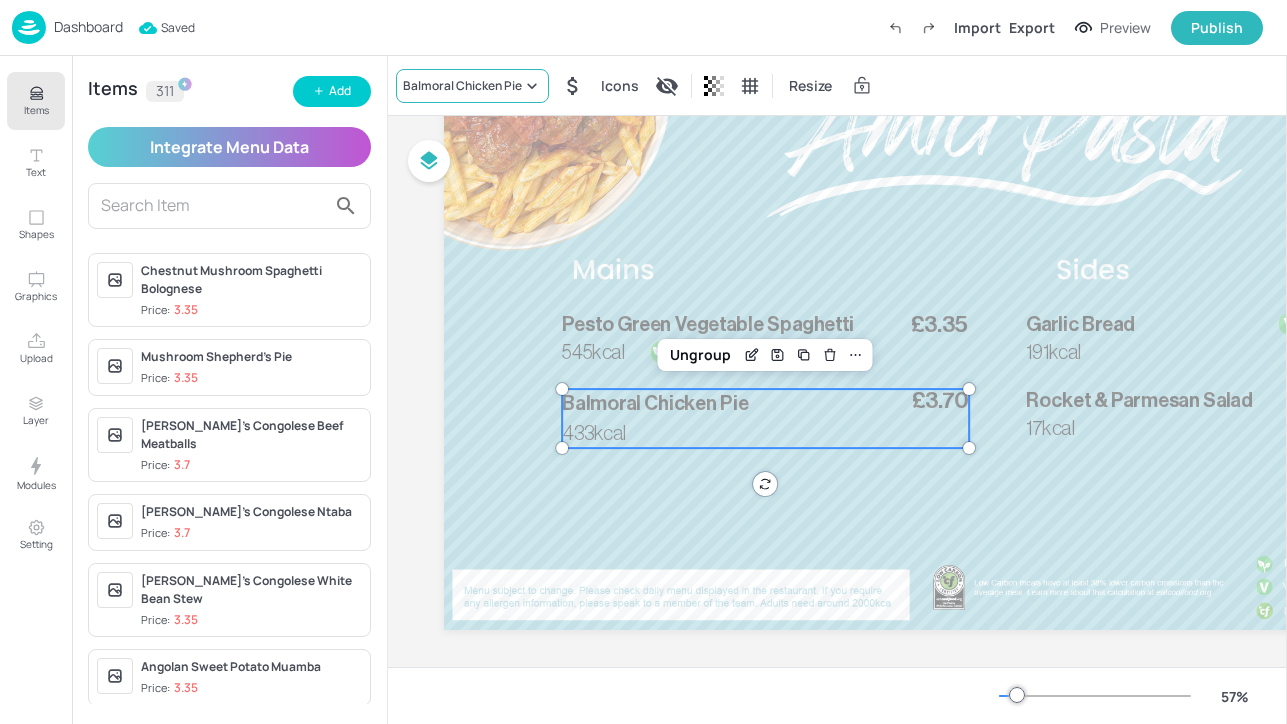 click on "Balmoral Chicken Pie" at bounding box center [462, 86] 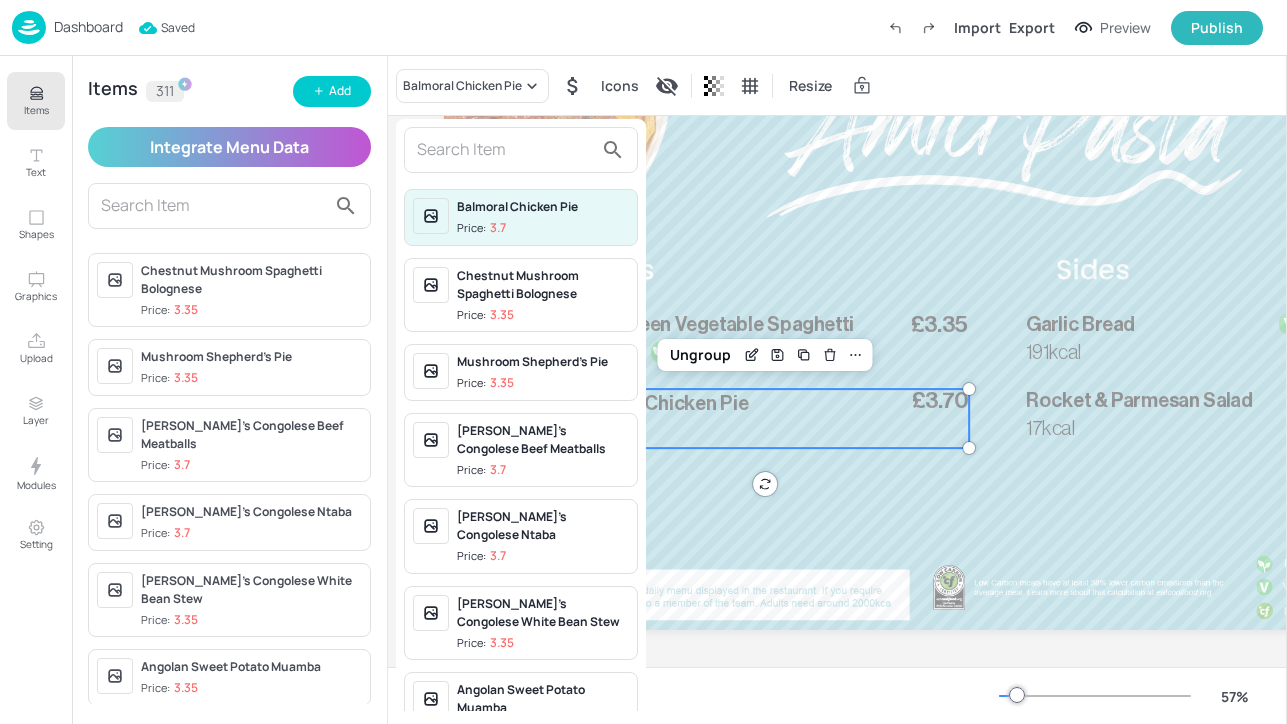 click at bounding box center [505, 150] 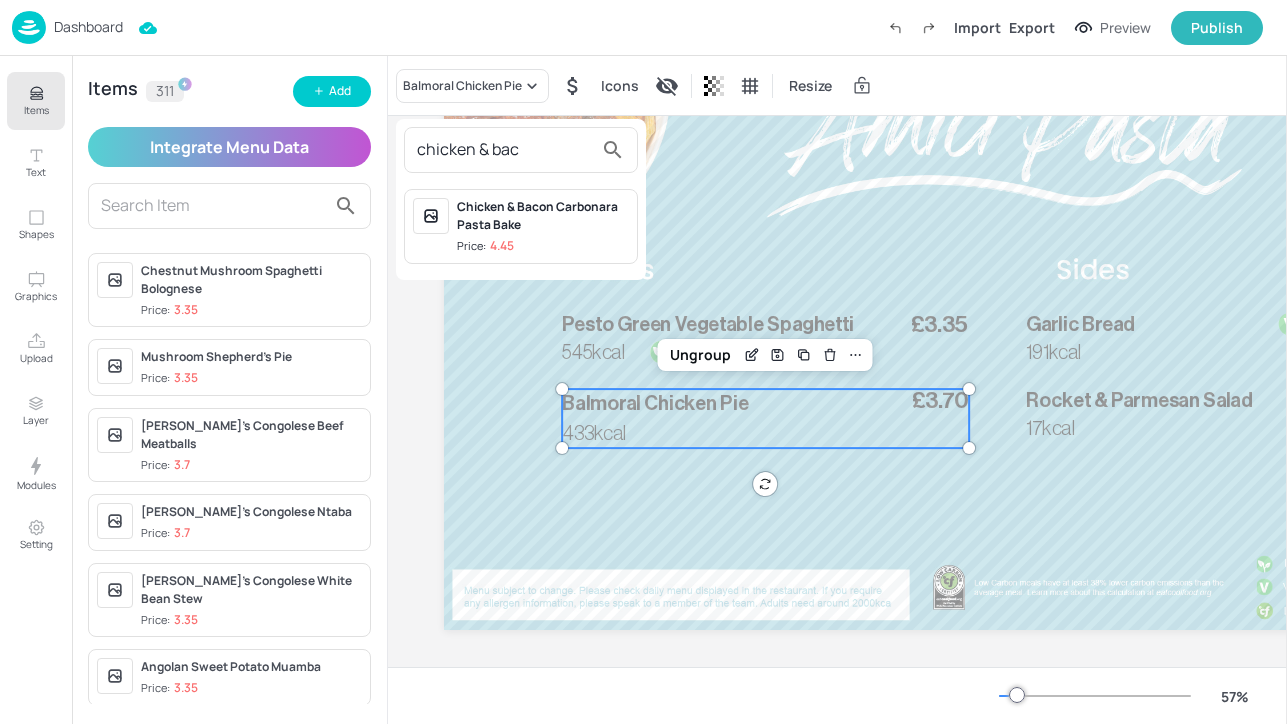 type on "chicken & bac" 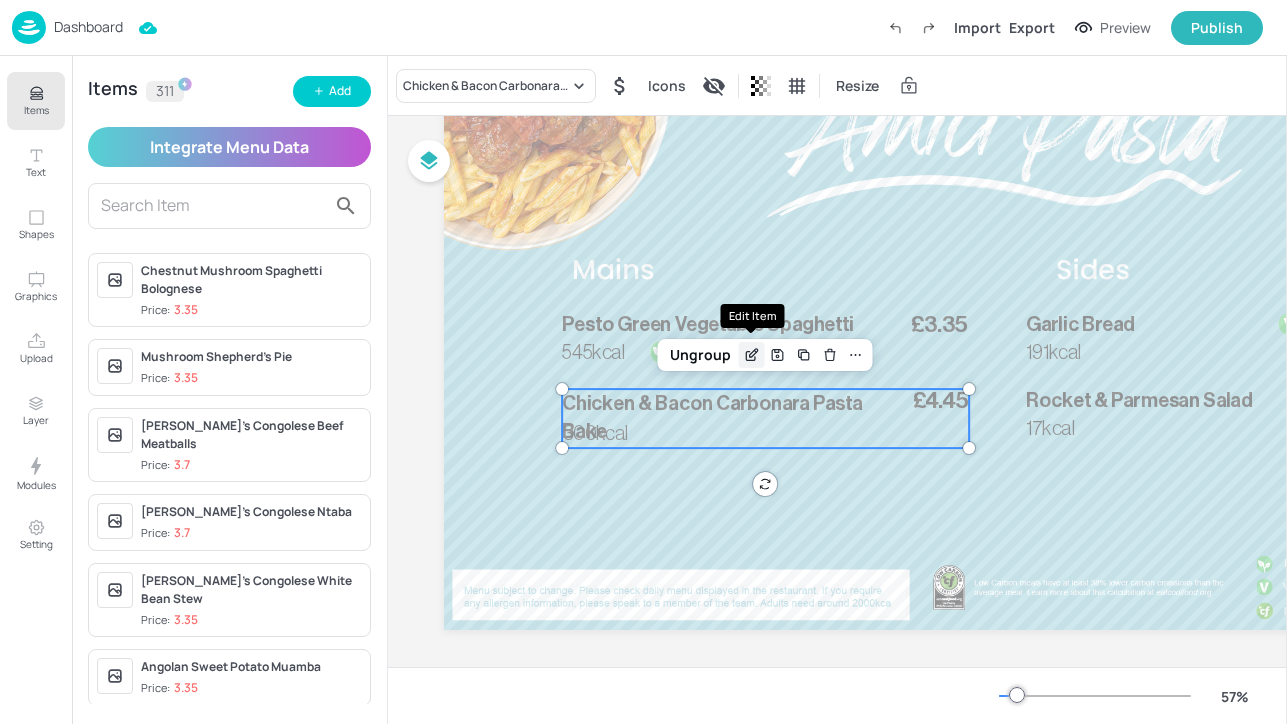 click 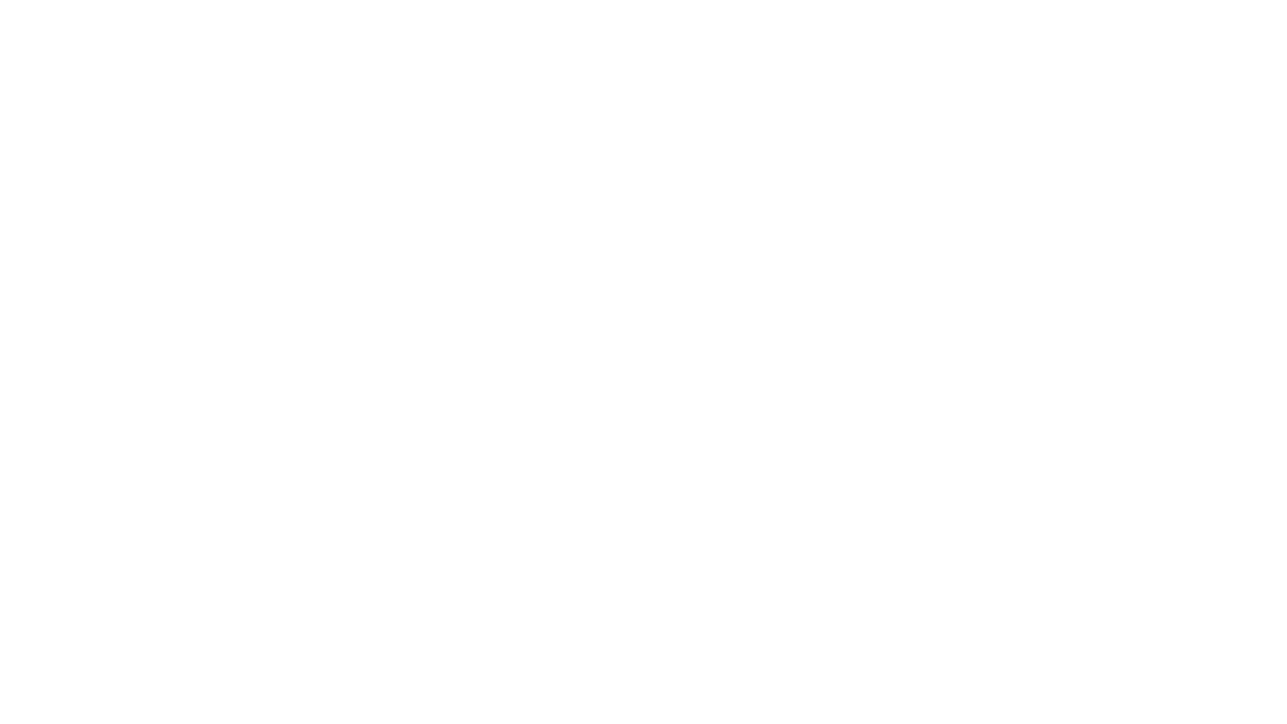 scroll, scrollTop: 0, scrollLeft: 0, axis: both 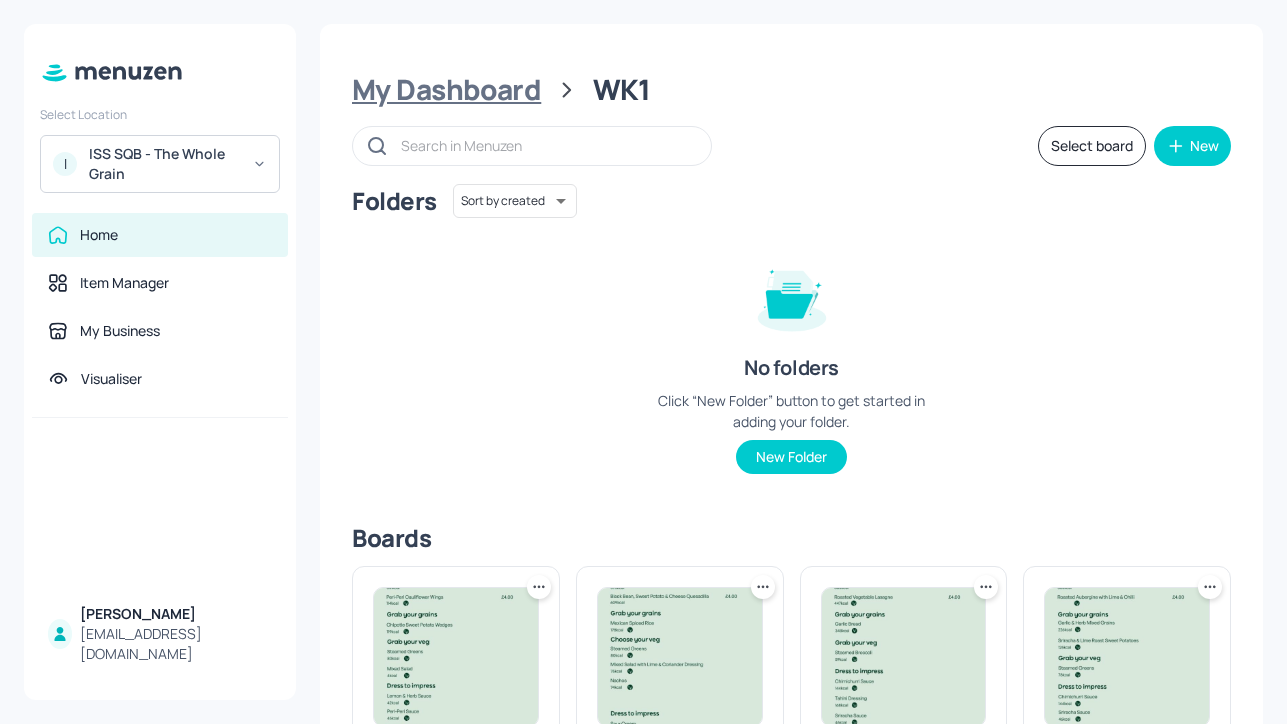 click on "My Dashboard" at bounding box center [446, 90] 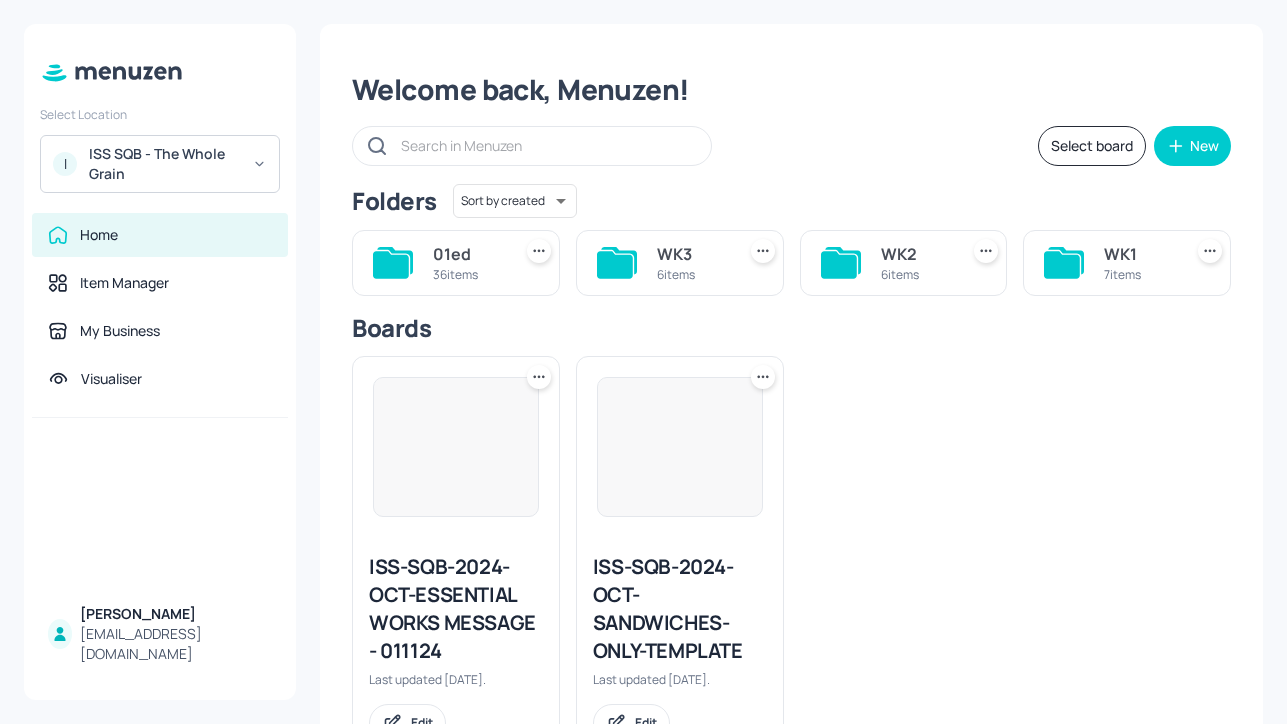 click on "WK2" at bounding box center [916, 254] 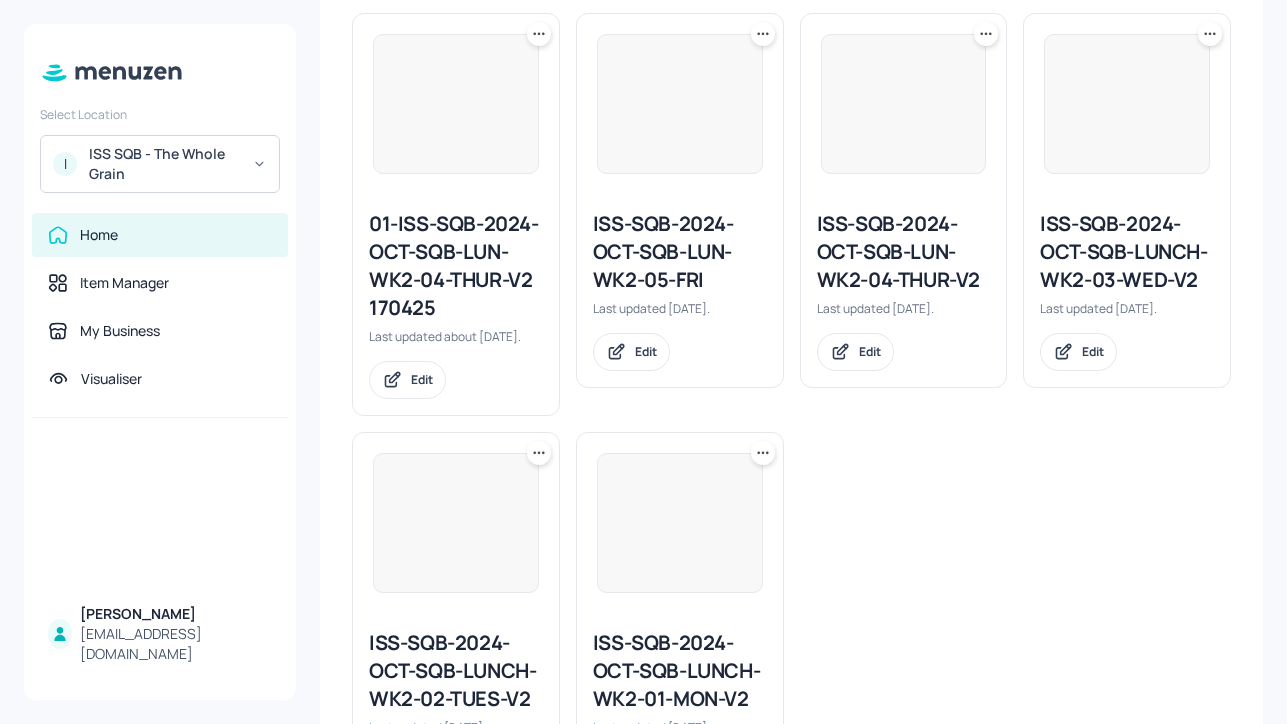 scroll, scrollTop: 702, scrollLeft: 0, axis: vertical 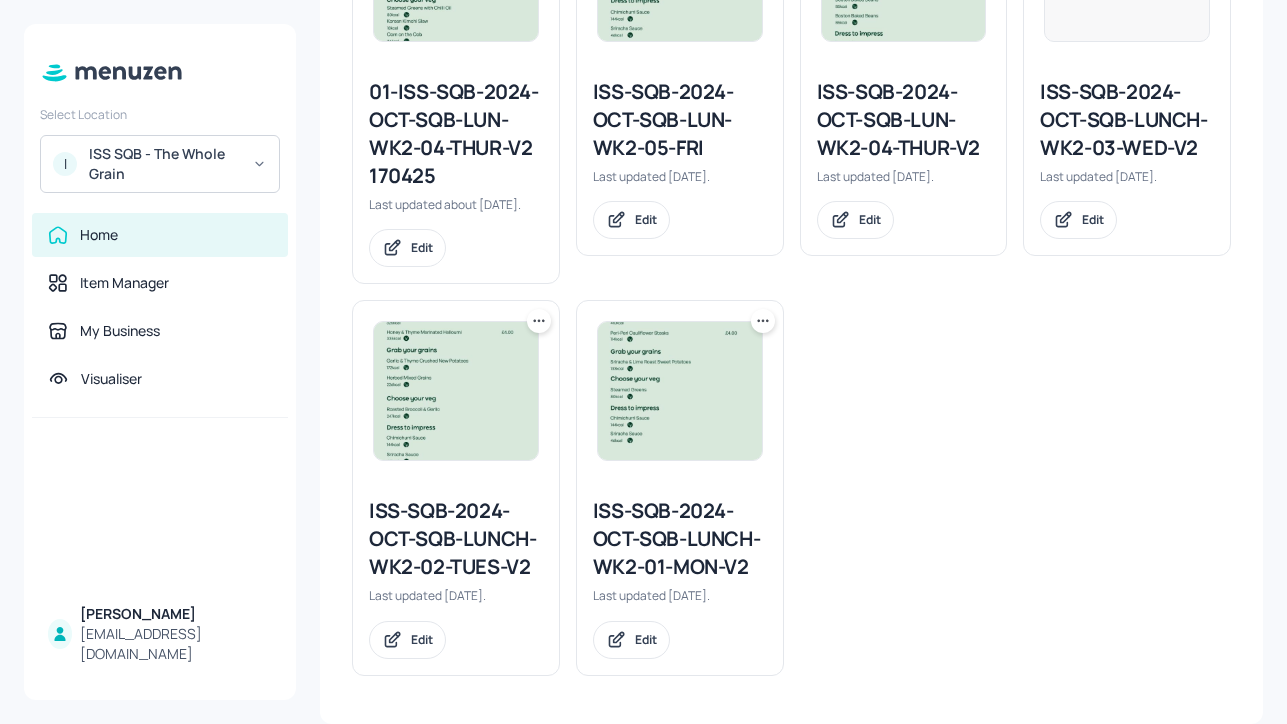 click on "ISS-SQB-2024-OCT-SQB-LUN-WK2-04-THUR-V2" at bounding box center [904, 120] 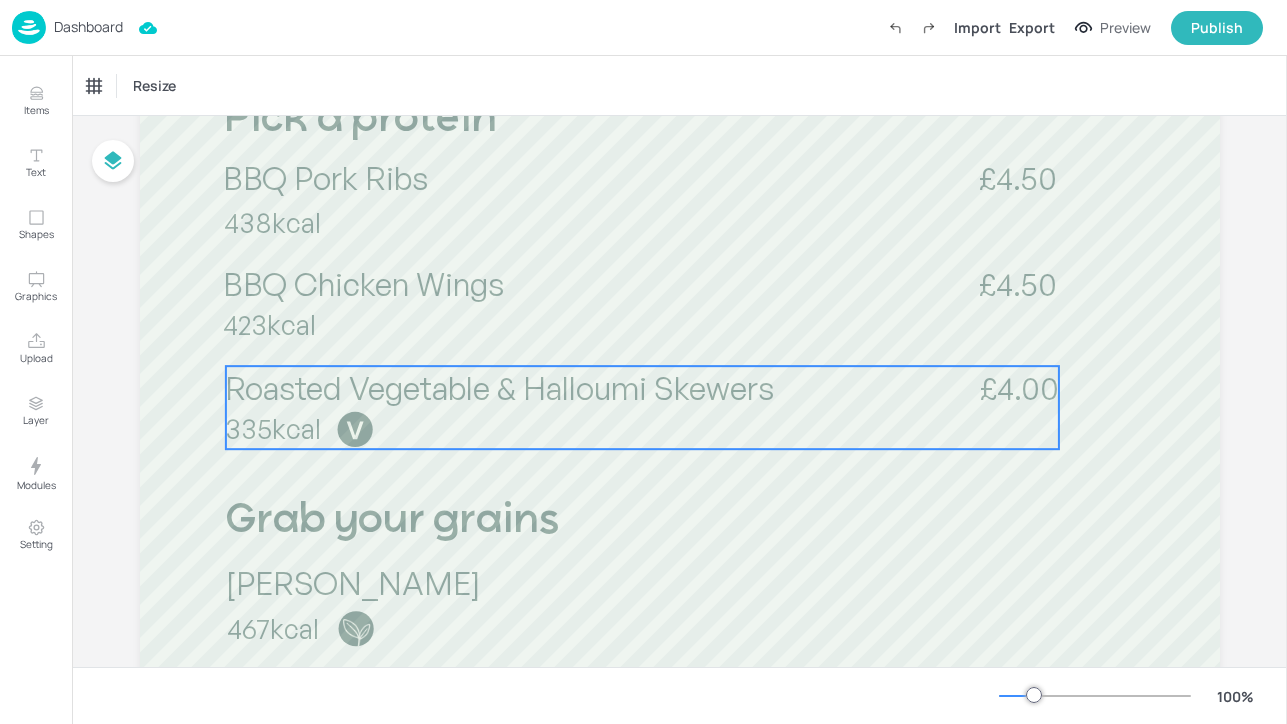 scroll, scrollTop: 0, scrollLeft: 0, axis: both 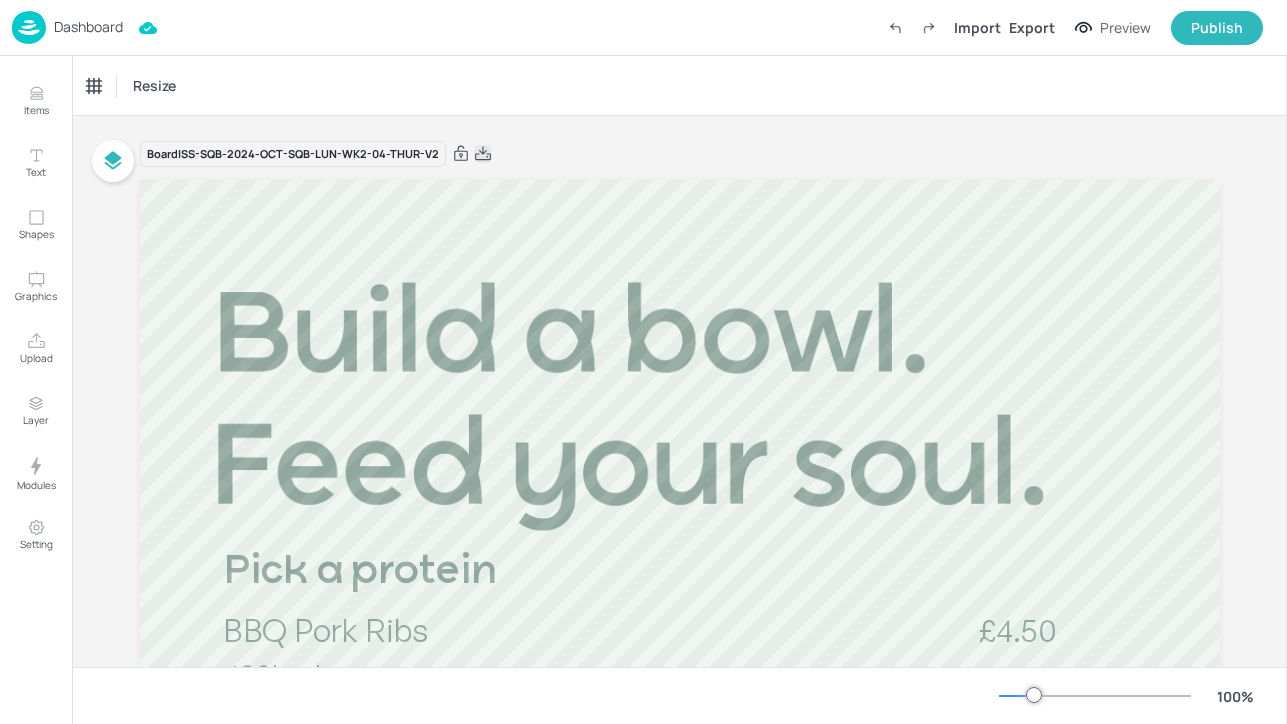 click 